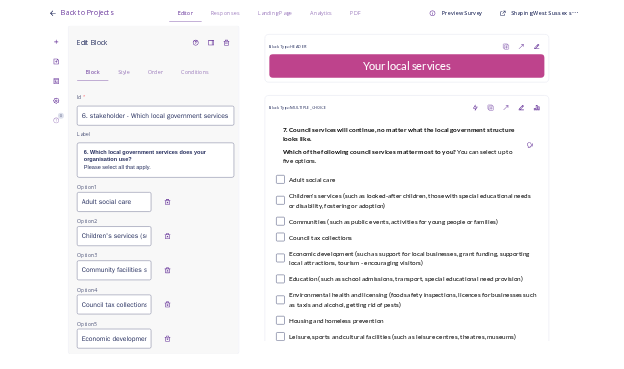 scroll, scrollTop: 0, scrollLeft: 0, axis: both 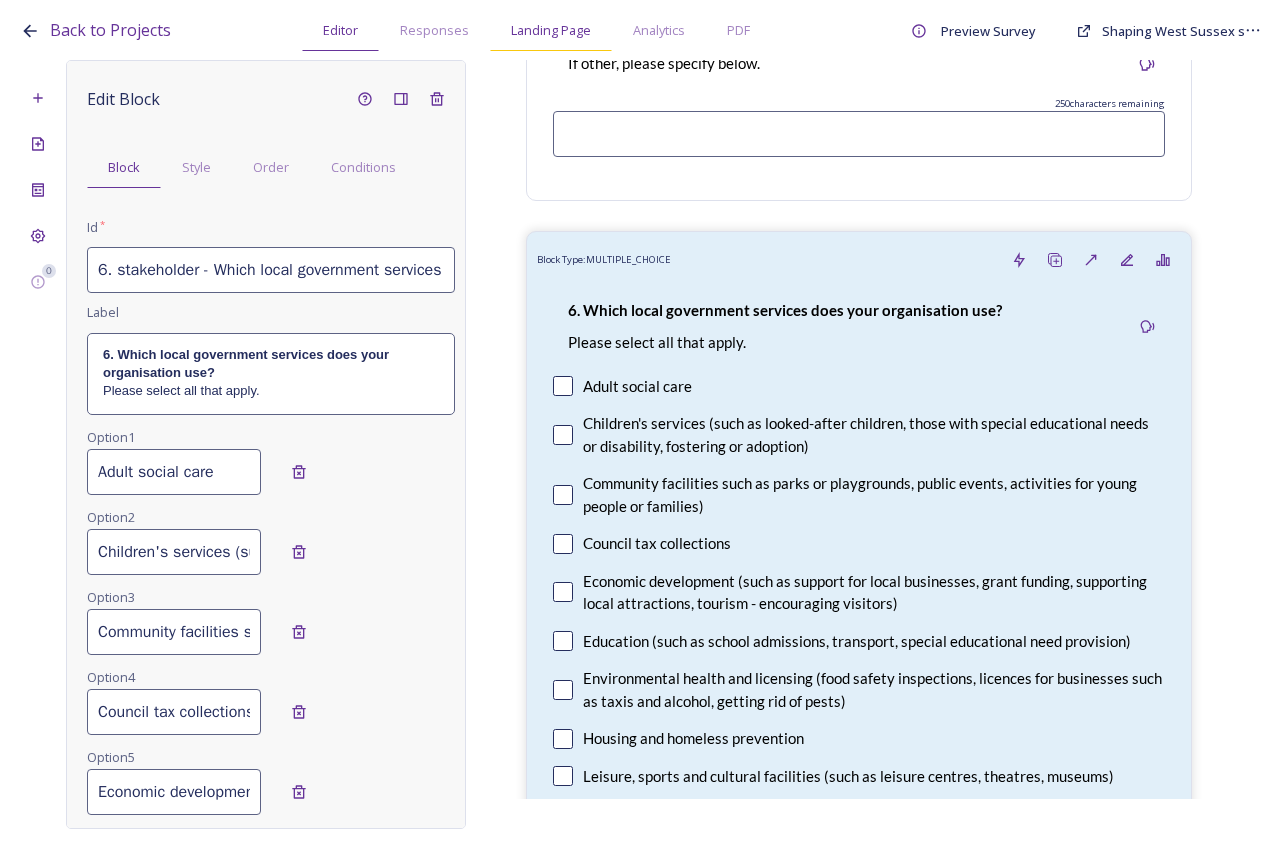 click on "Landing Page" at bounding box center (551, 30) 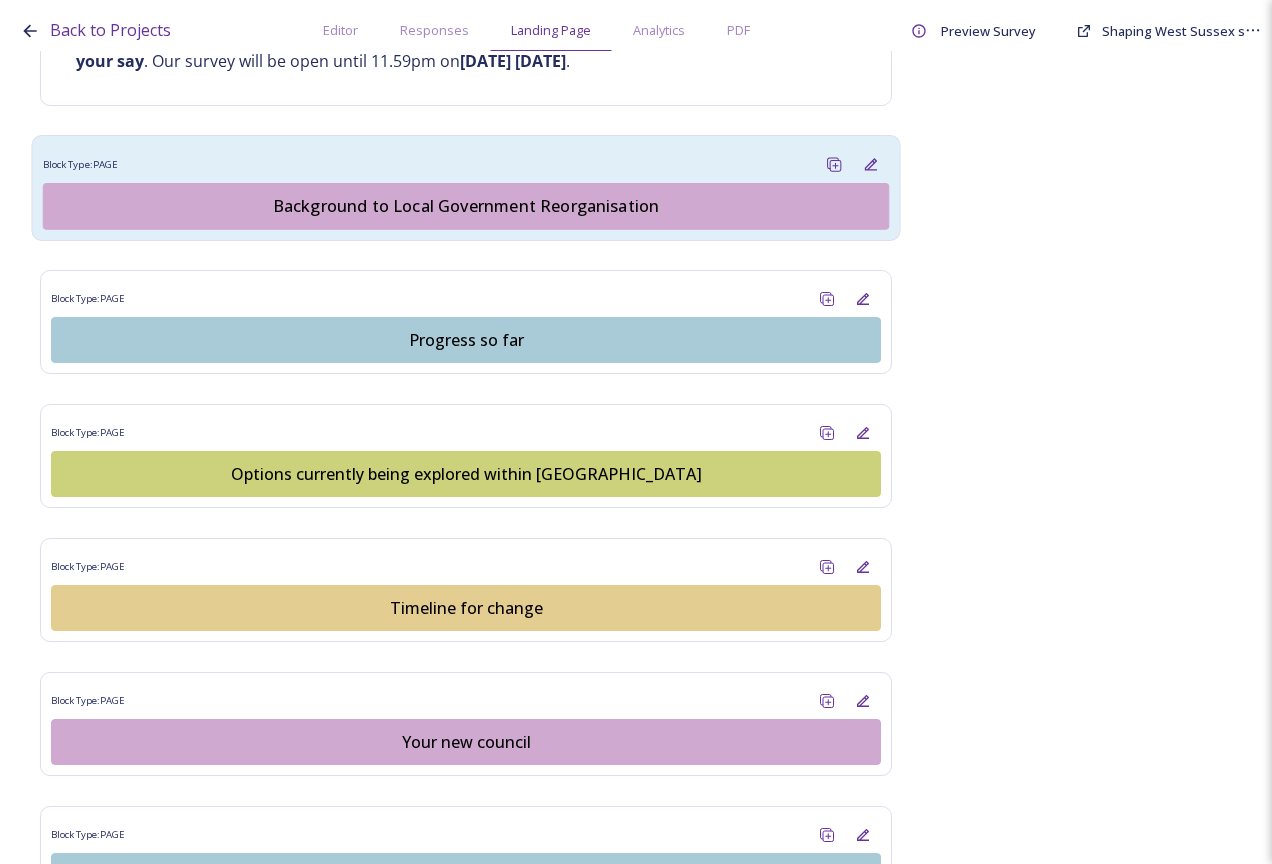 scroll, scrollTop: 999, scrollLeft: 0, axis: vertical 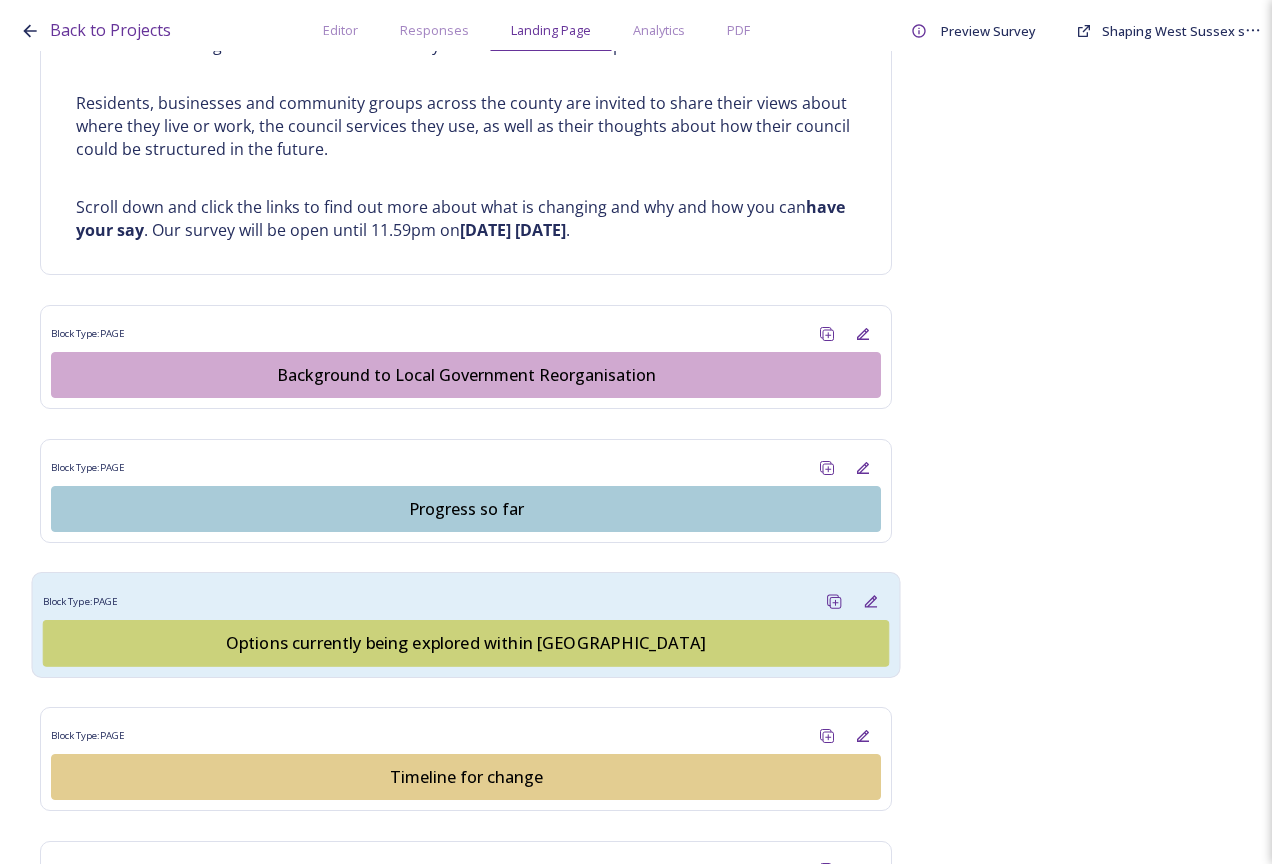 click on "Options currently being explored within [GEOGRAPHIC_DATA]" at bounding box center (466, 643) 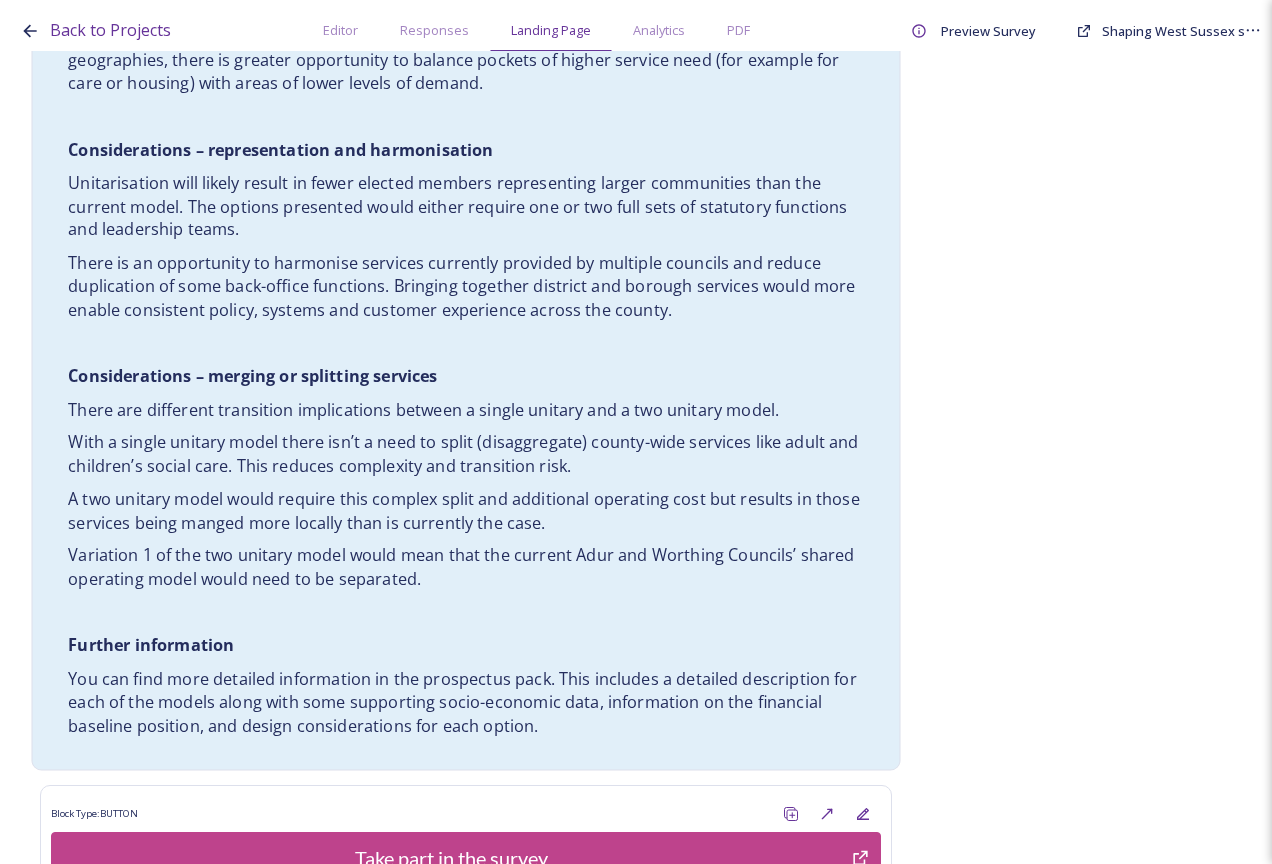 scroll, scrollTop: 4178, scrollLeft: 0, axis: vertical 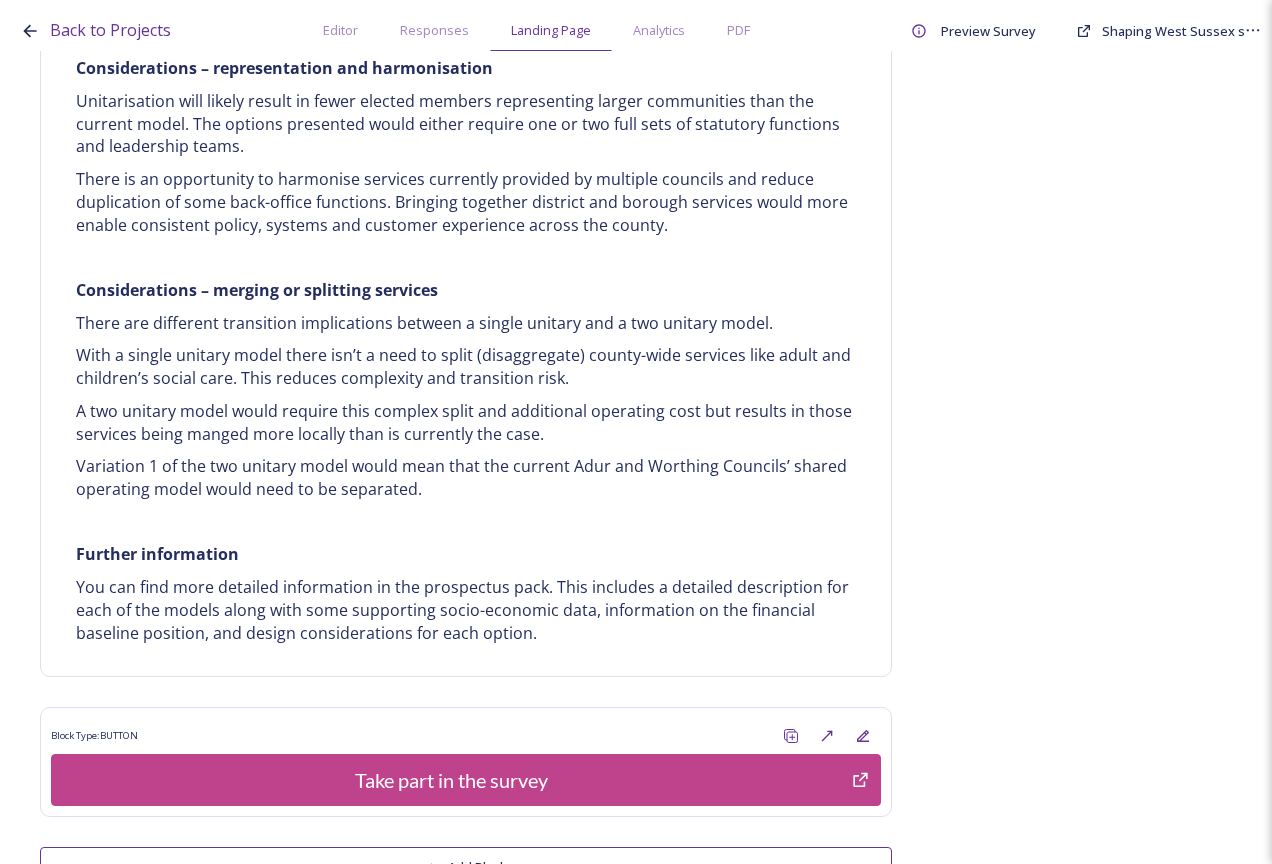 click on "Add Block" at bounding box center (466, 867) 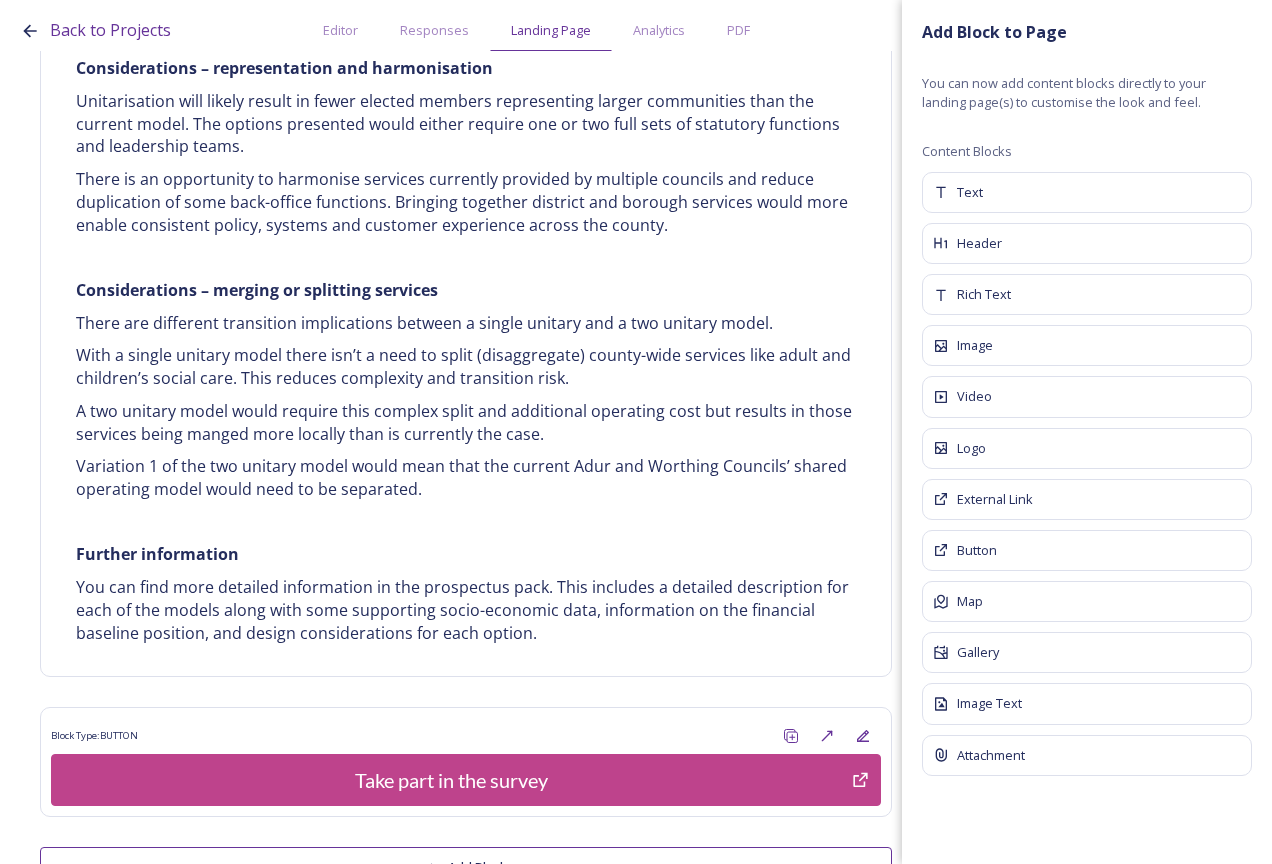 click on "Attachment" at bounding box center [1087, 755] 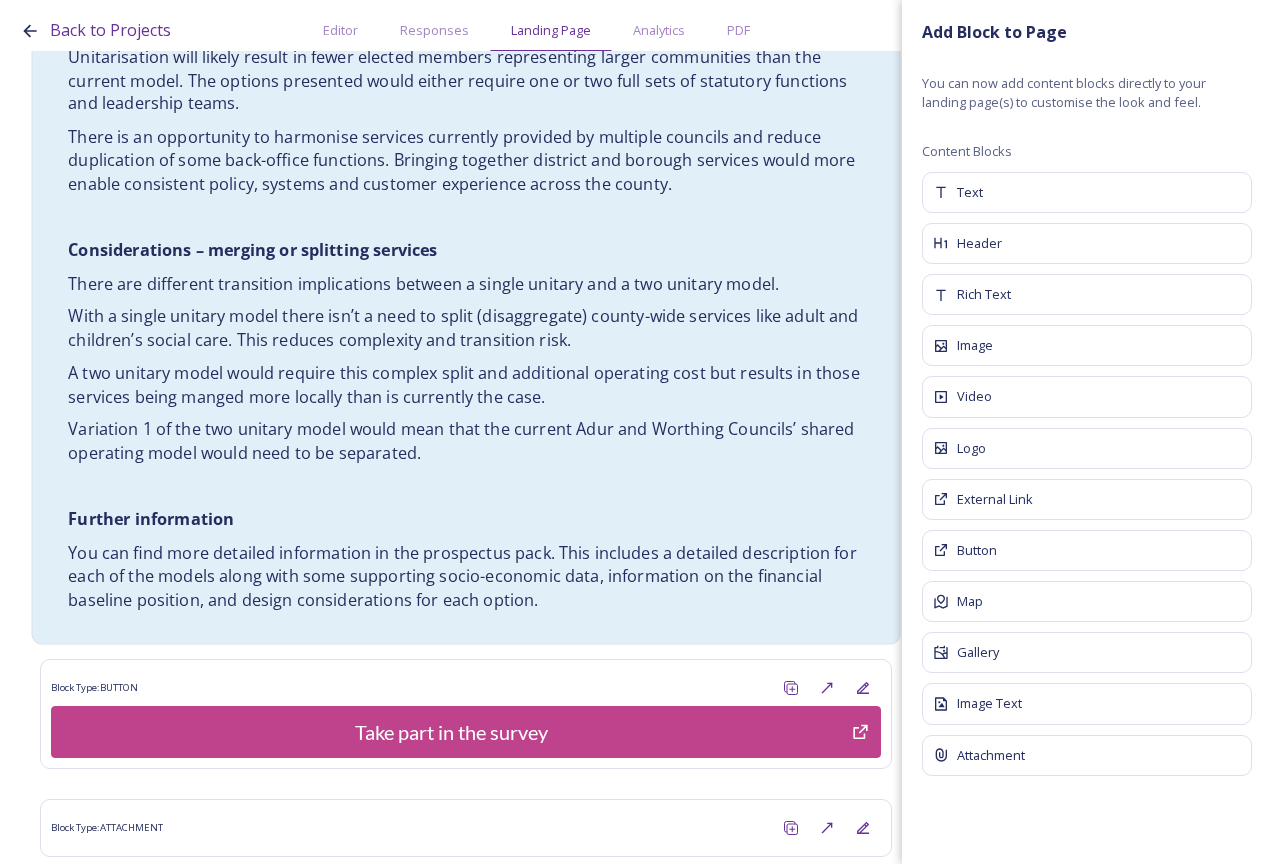 scroll, scrollTop: 4266, scrollLeft: 0, axis: vertical 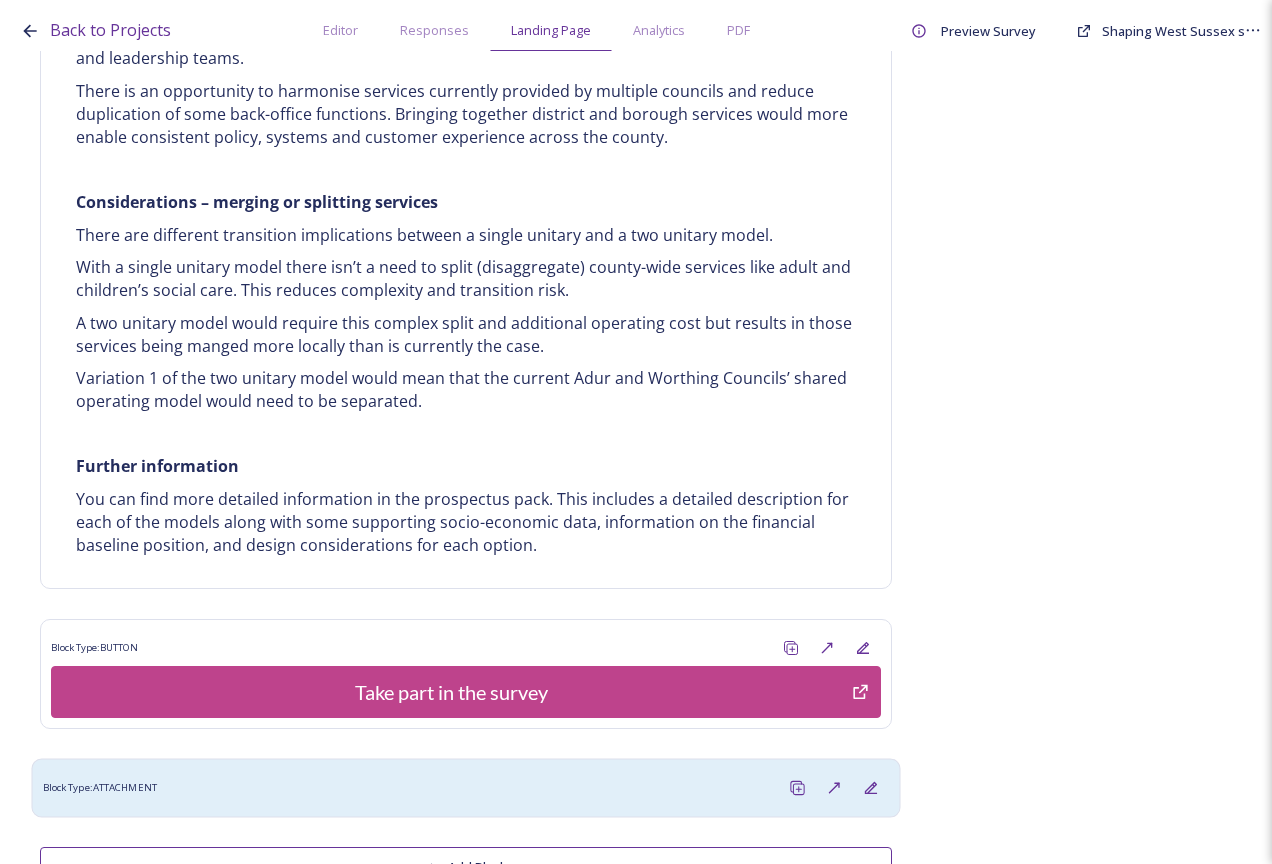 click on "Block Type:  ATTACHMENT" at bounding box center (466, 788) 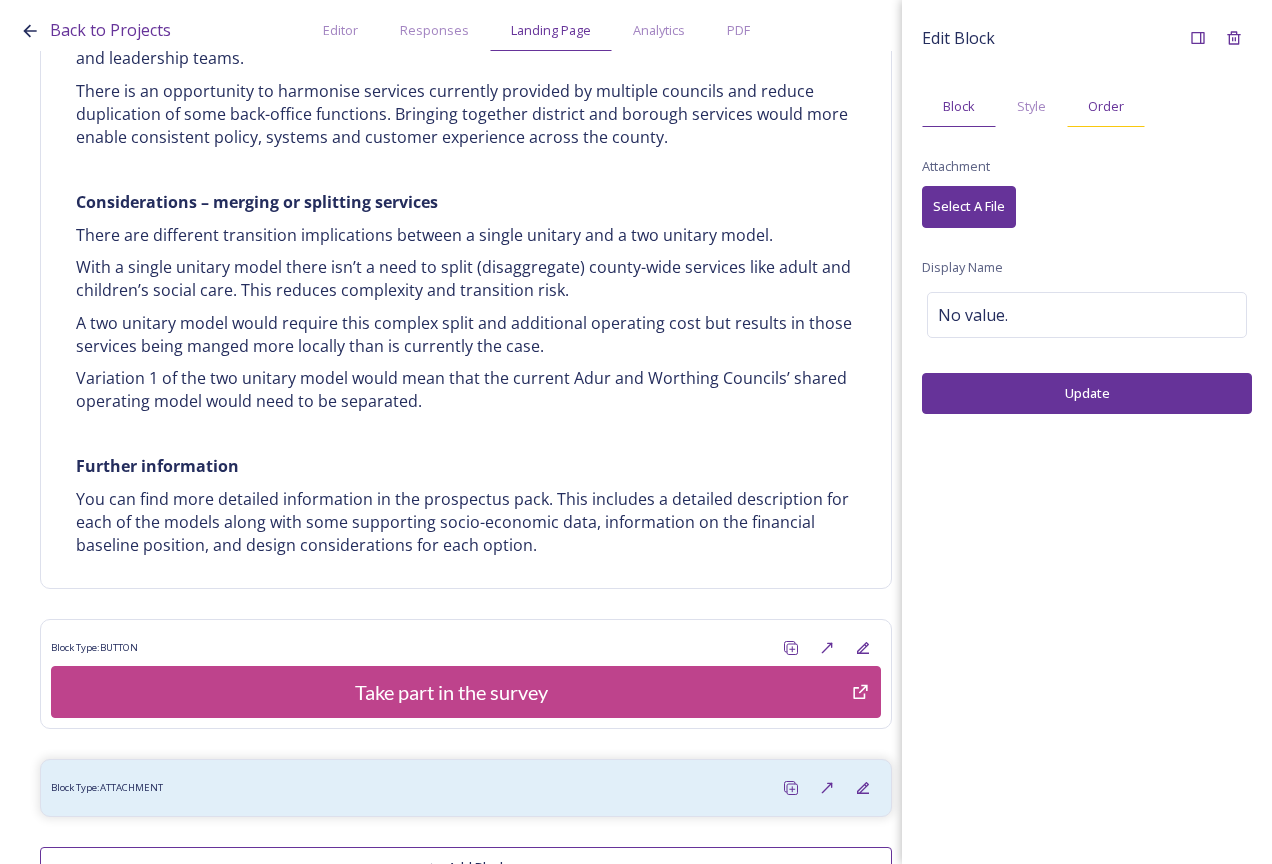 click on "Order" at bounding box center (1106, 106) 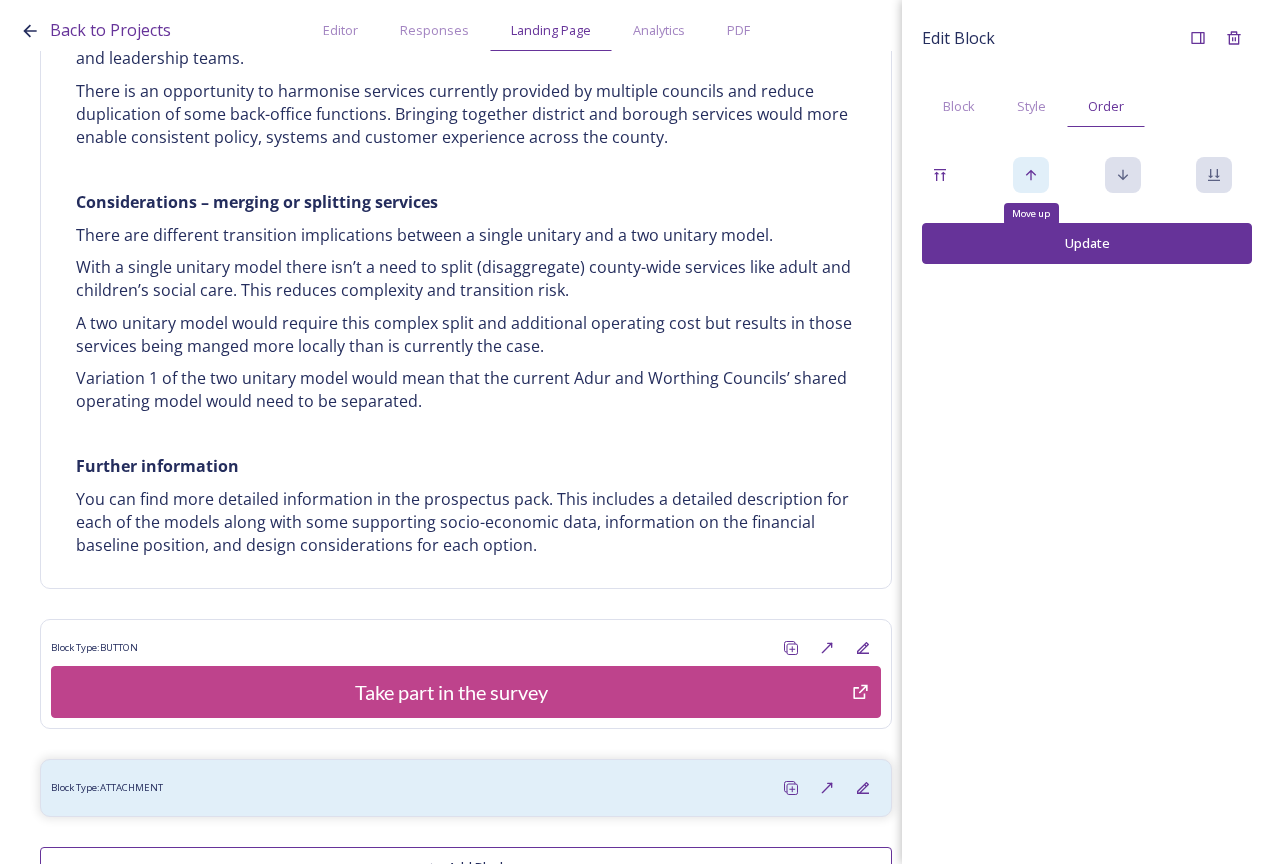 click on "Move up" at bounding box center (1031, 175) 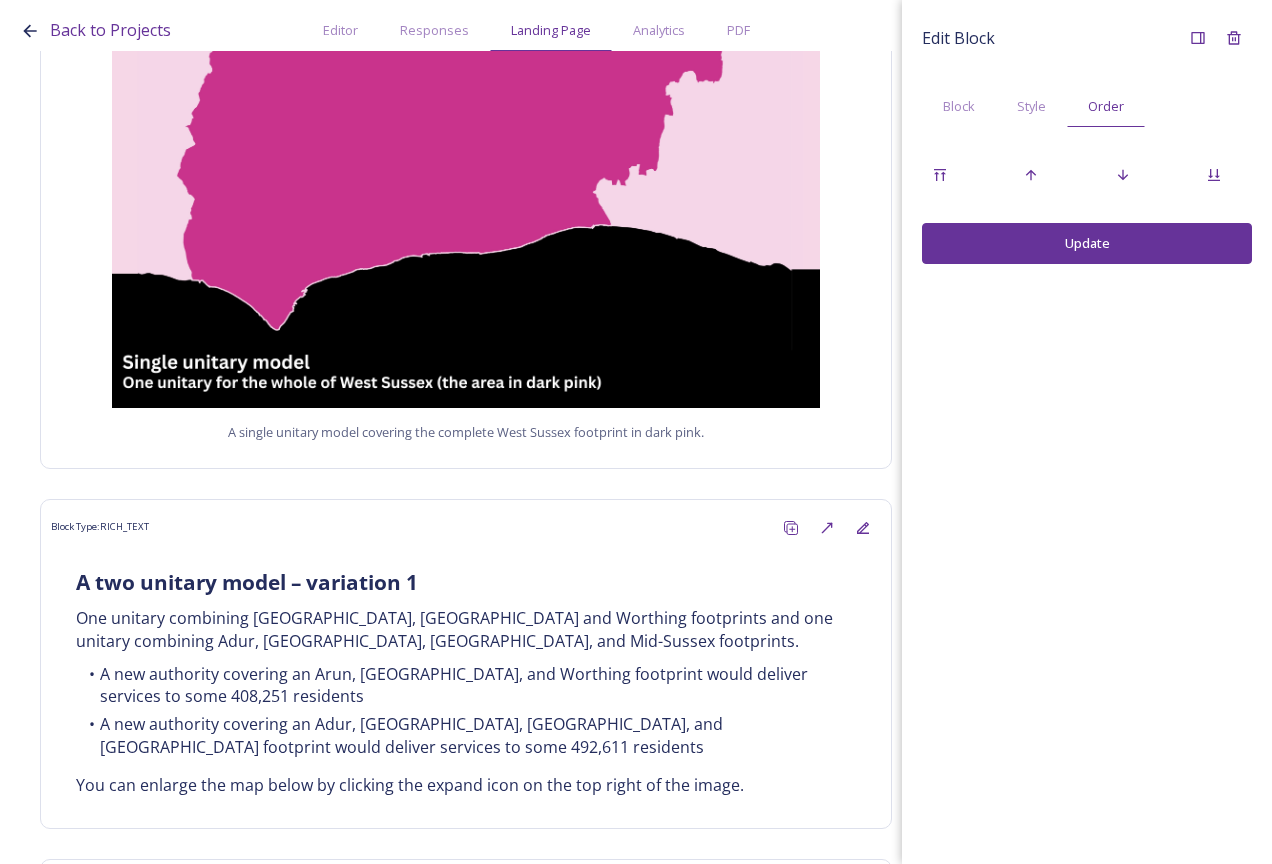 scroll, scrollTop: 1000, scrollLeft: 0, axis: vertical 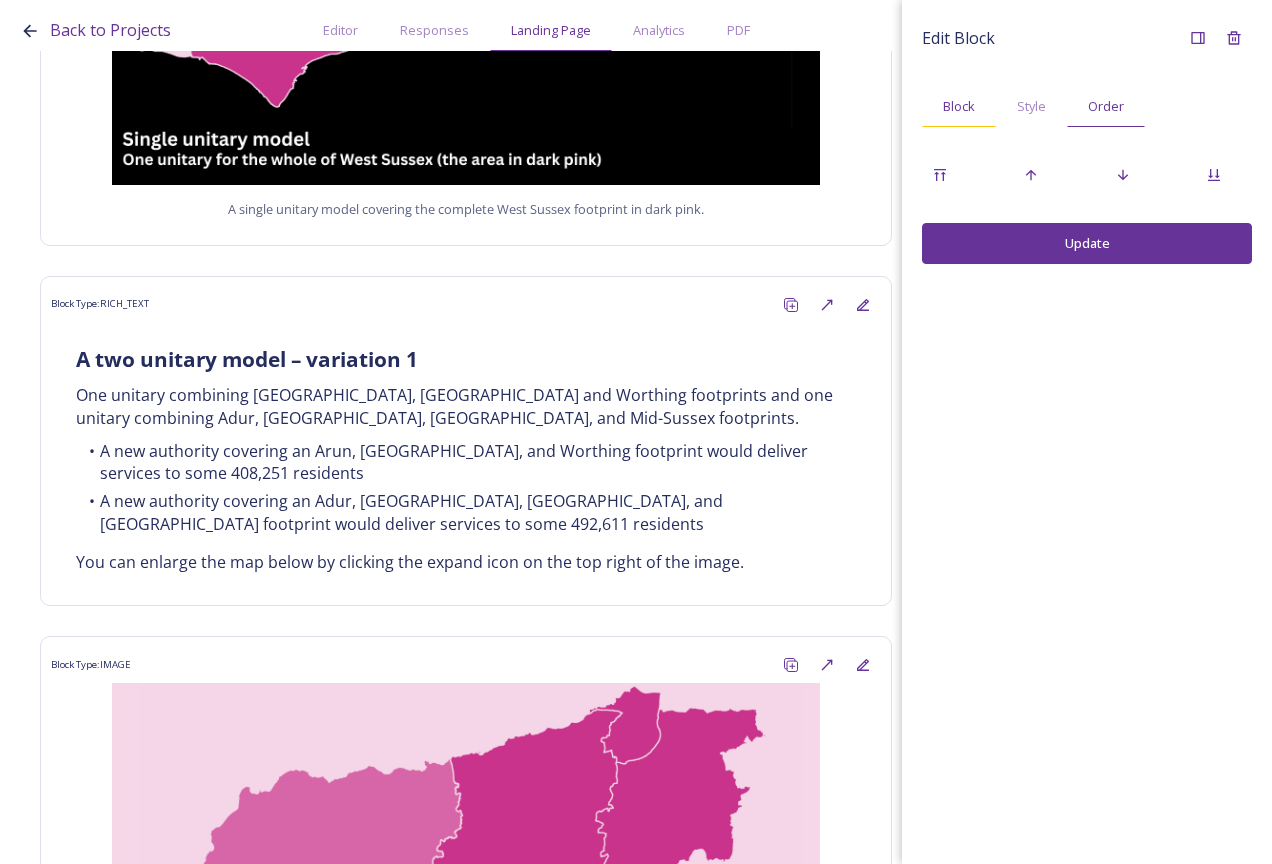 click on "Block" at bounding box center [959, 106] 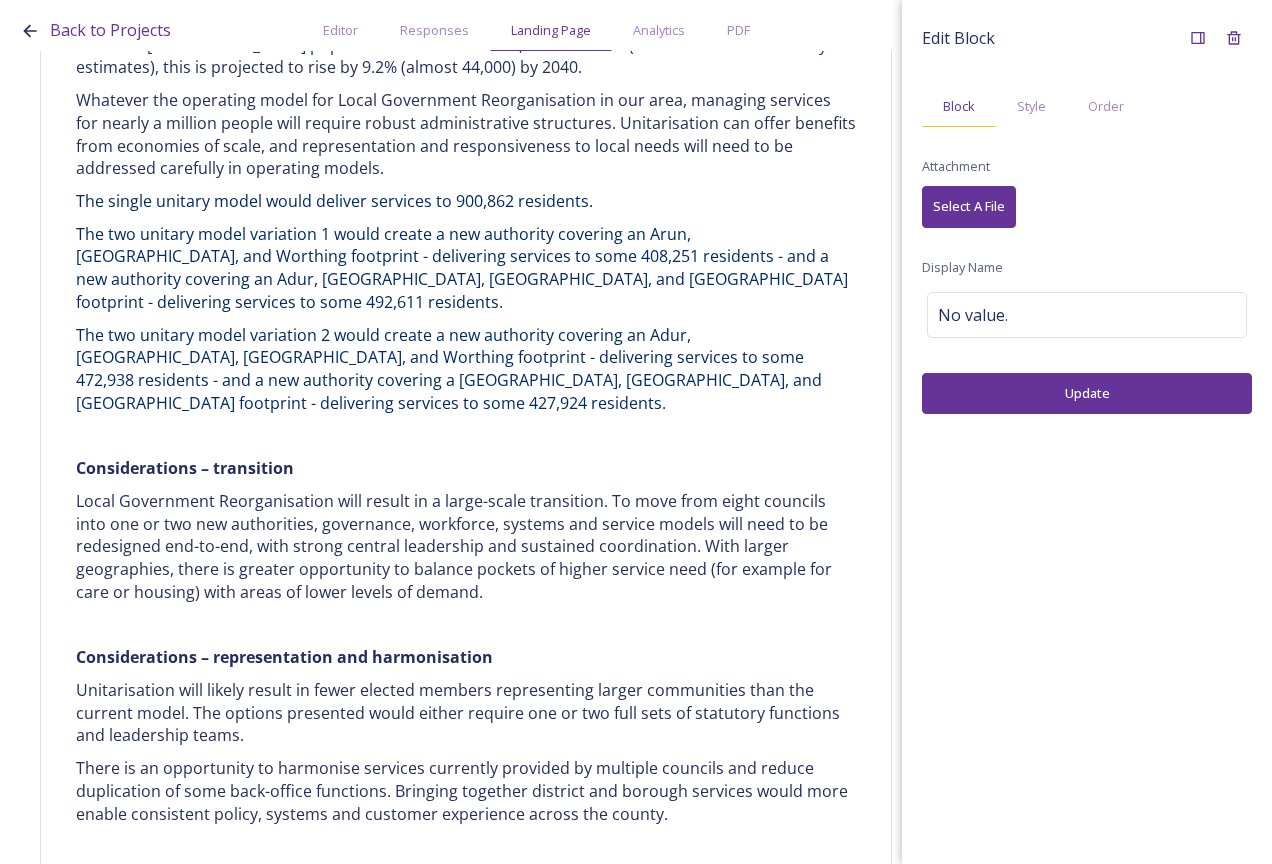 scroll, scrollTop: 4100, scrollLeft: 0, axis: vertical 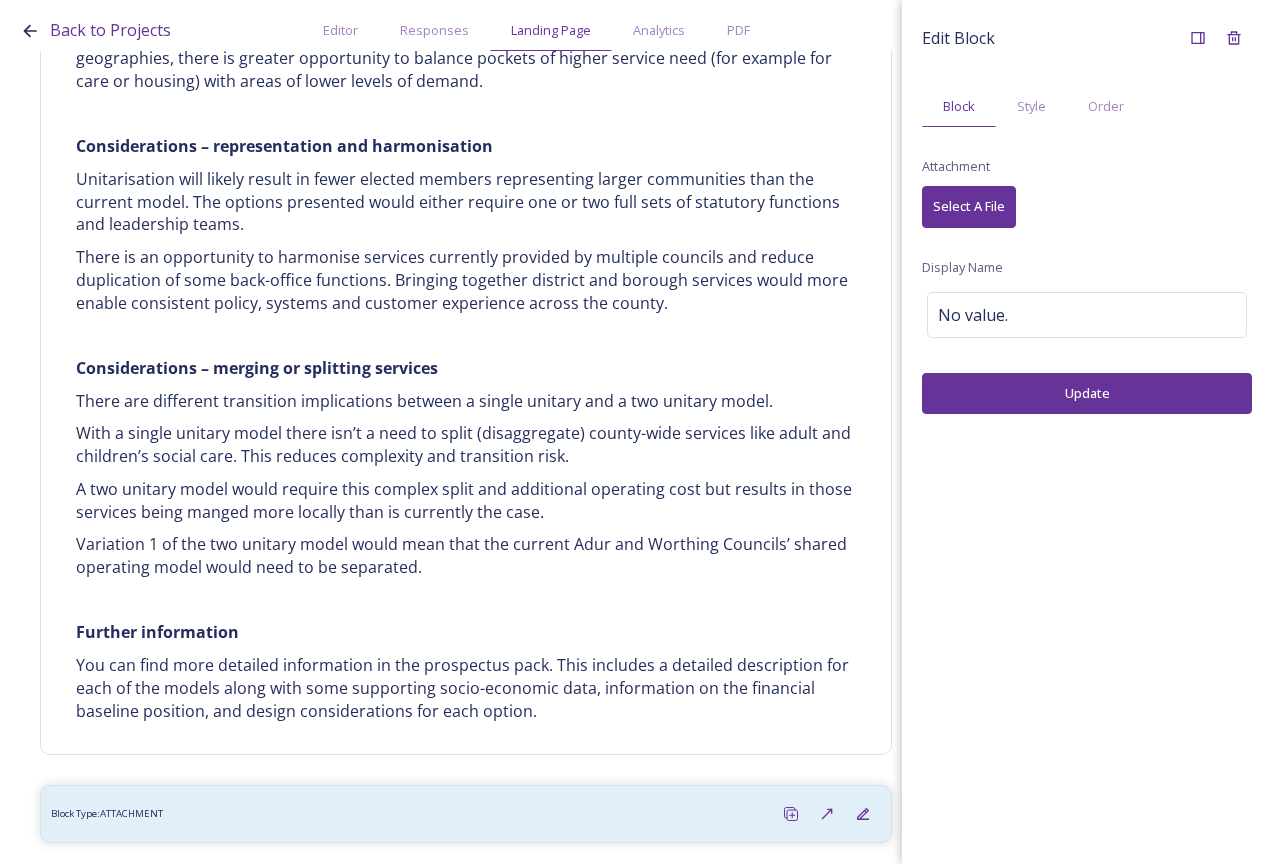 click on "Select A File" at bounding box center [969, 206] 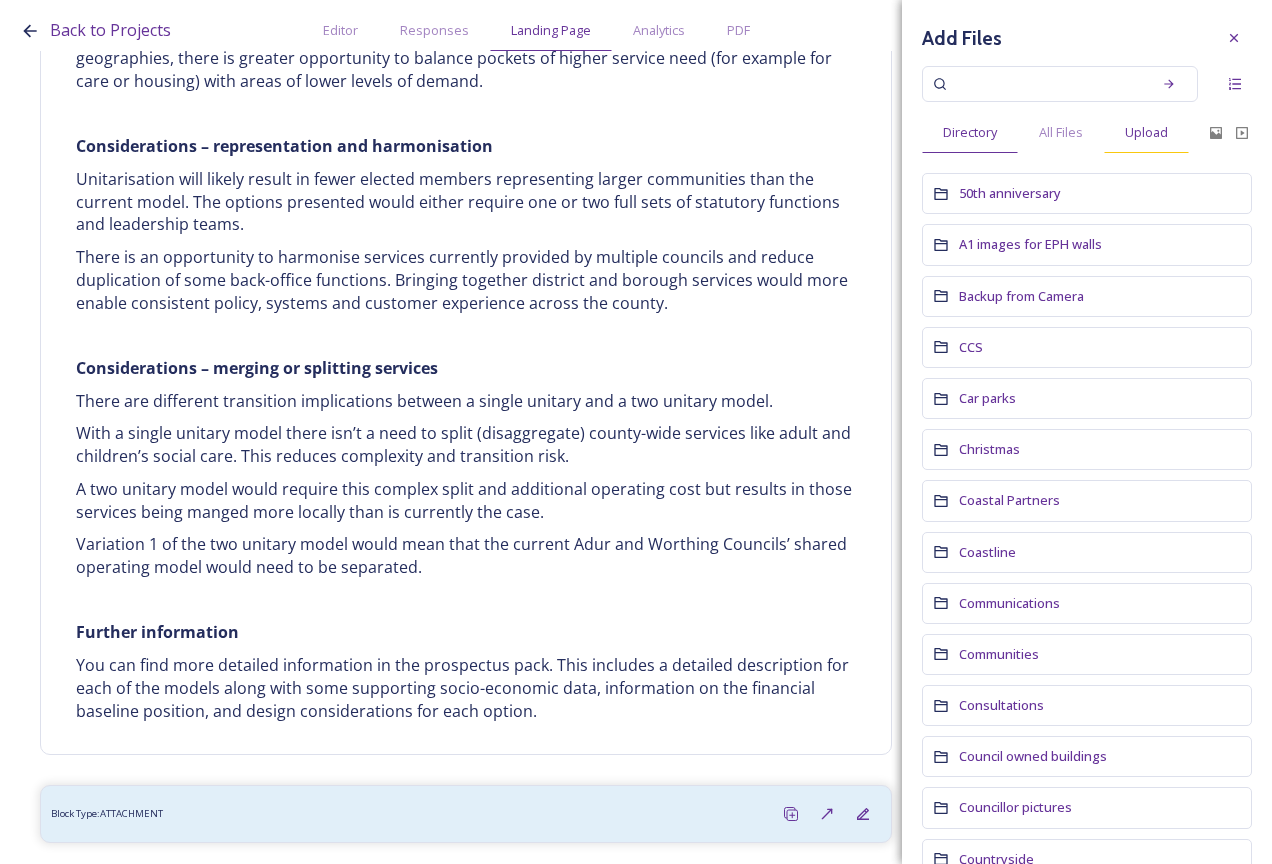 click on "Upload" at bounding box center (1146, 132) 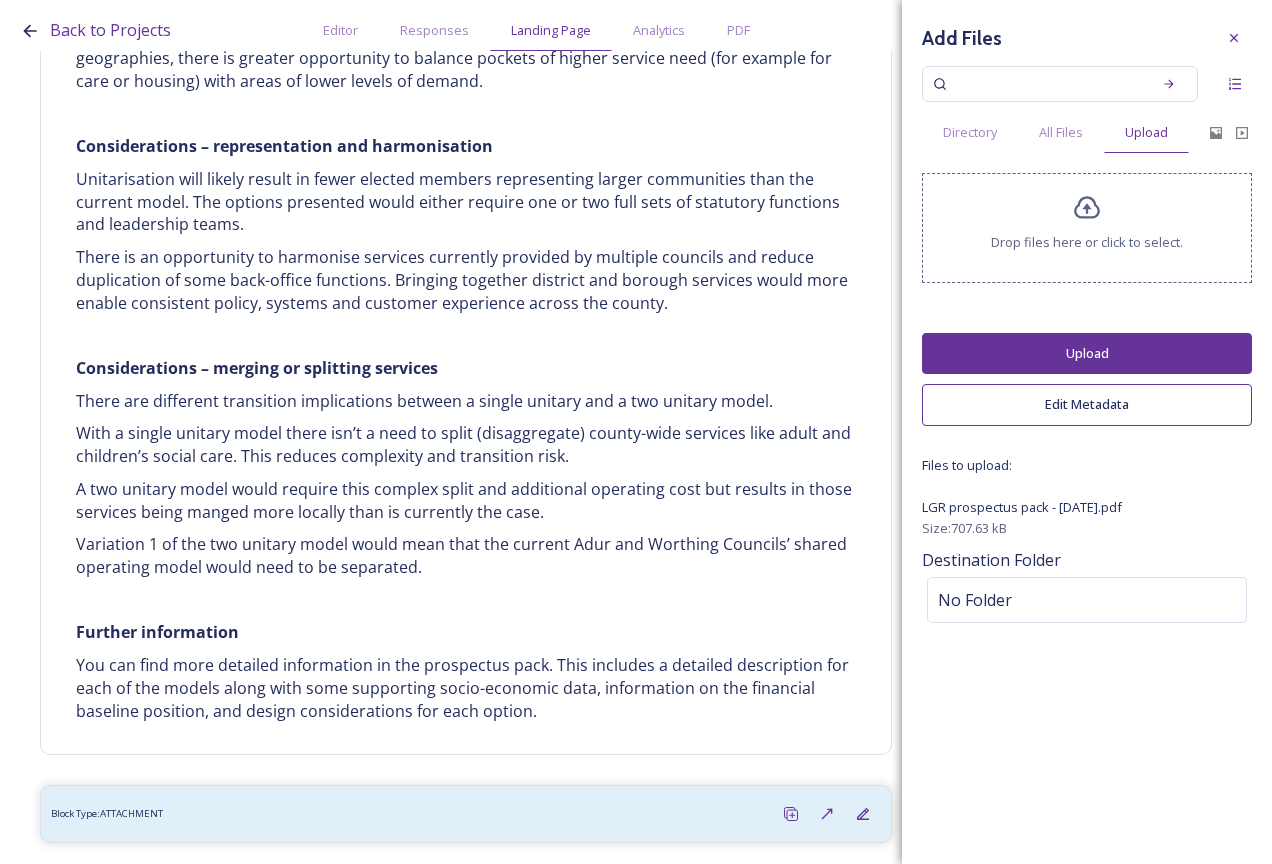 click on "Upload" at bounding box center [1087, 353] 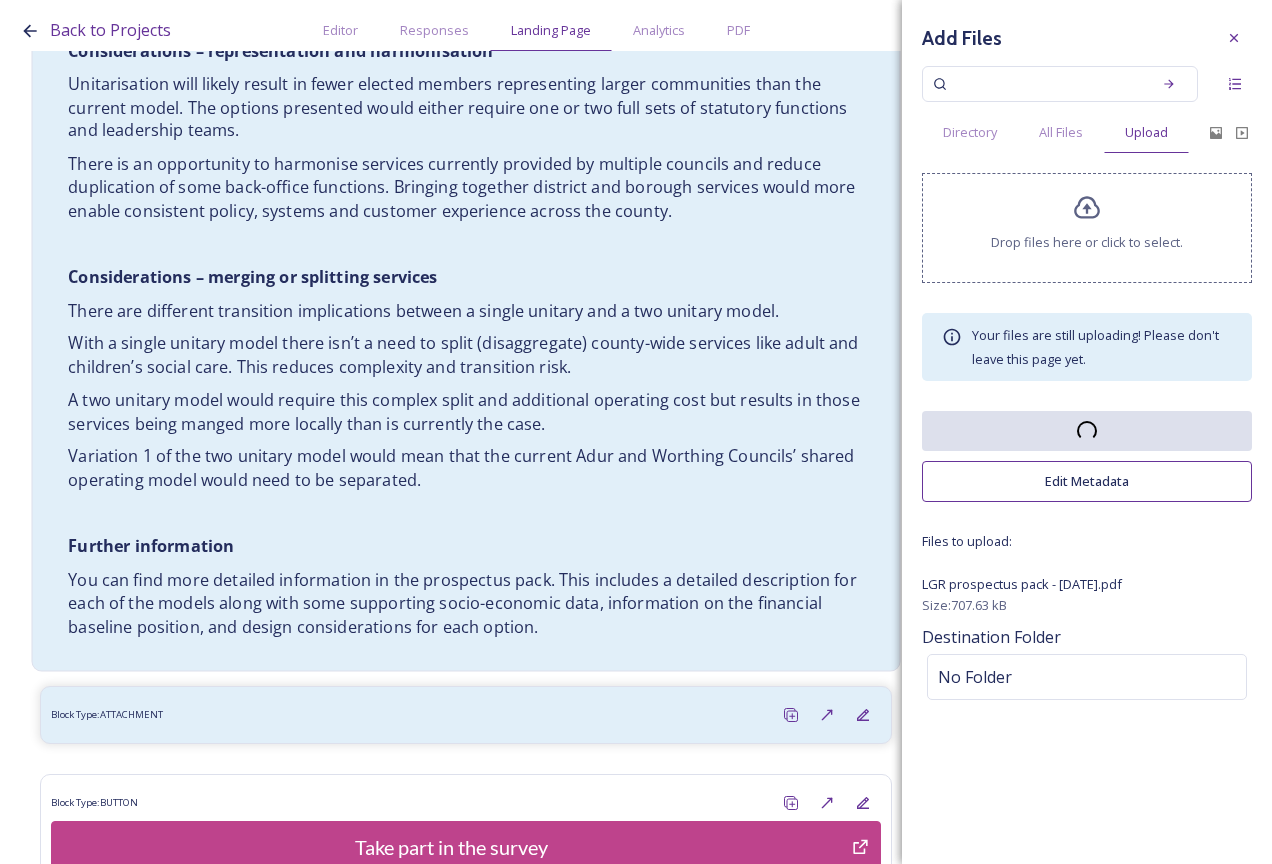 scroll, scrollTop: 4266, scrollLeft: 0, axis: vertical 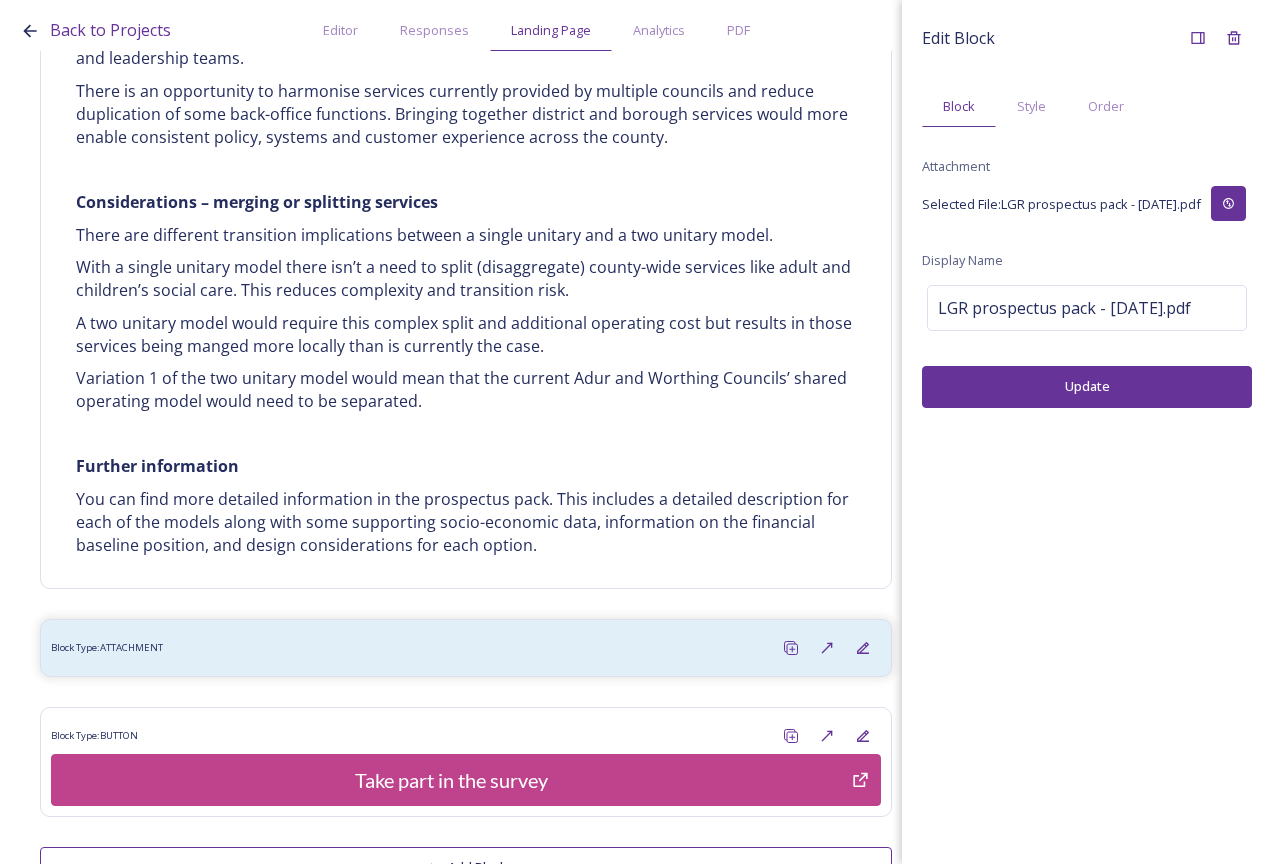 click on "Update" at bounding box center (1087, 386) 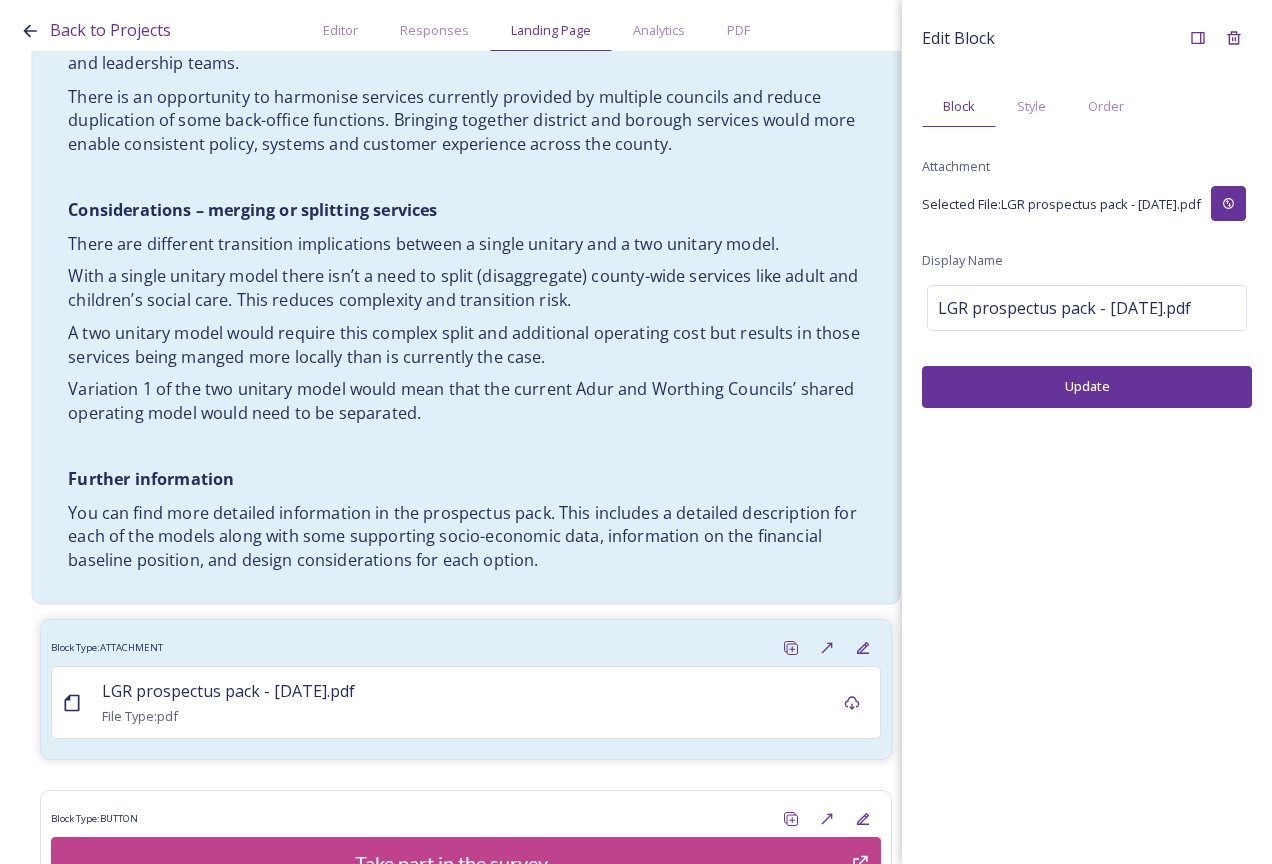 click on "You can find more detailed information in the prospectus pack. This includes a detailed description for each of the models along with some supporting socio-economic data, information on the financial baseline position, and design considerations for each option." at bounding box center (466, 537) 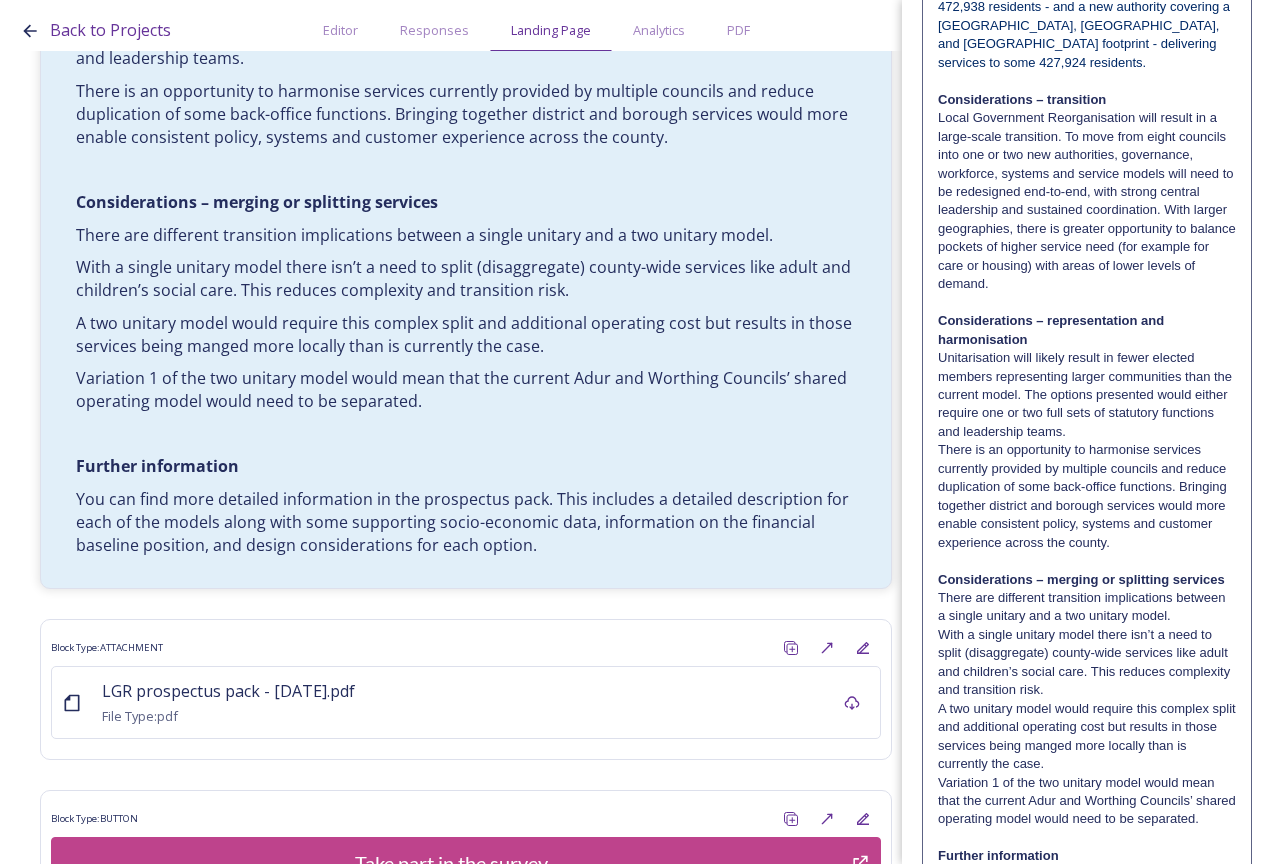 scroll, scrollTop: 1140, scrollLeft: 0, axis: vertical 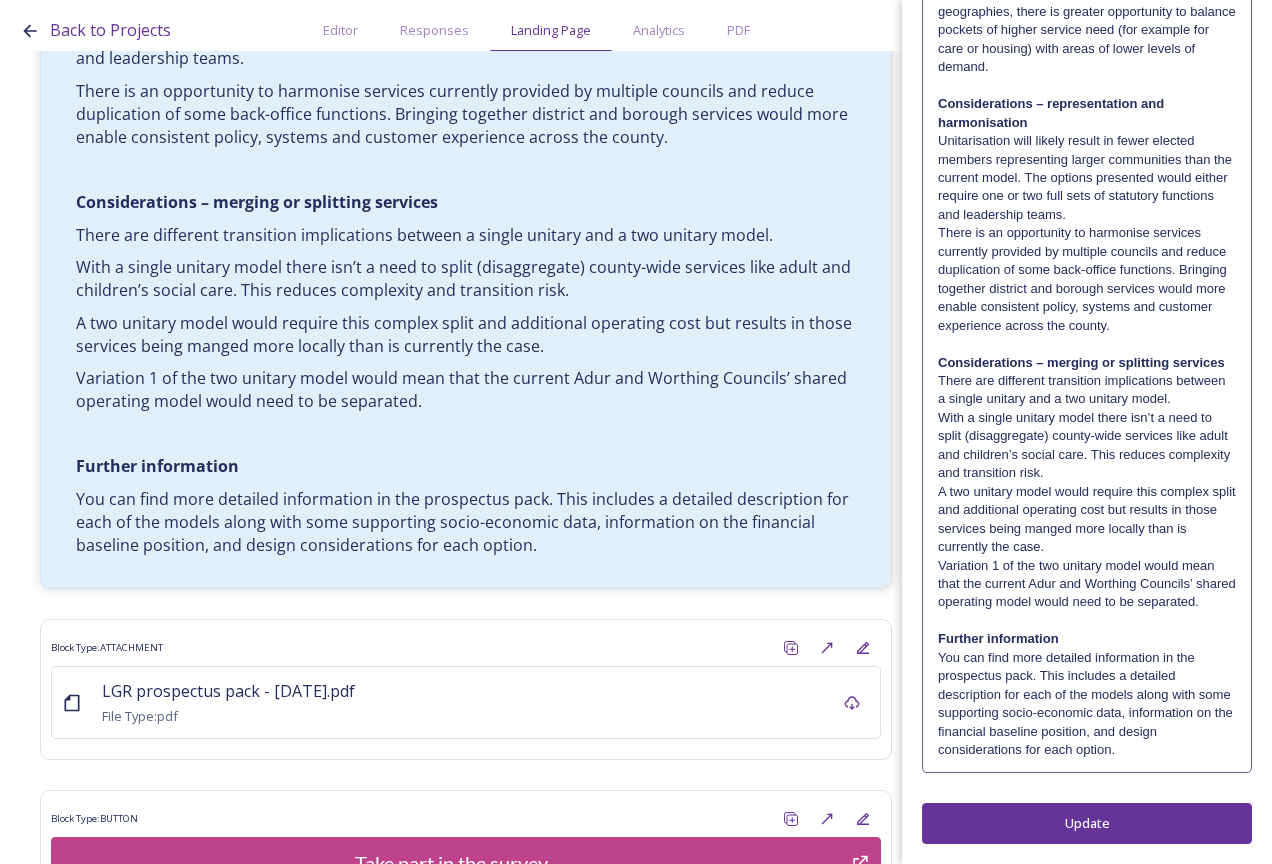 click on "You can find more detailed information in the prospectus pack. This includes a detailed description for each of the models along with some supporting socio-economic data, information on the financial baseline position, and design considerations for each option." at bounding box center (1087, 704) 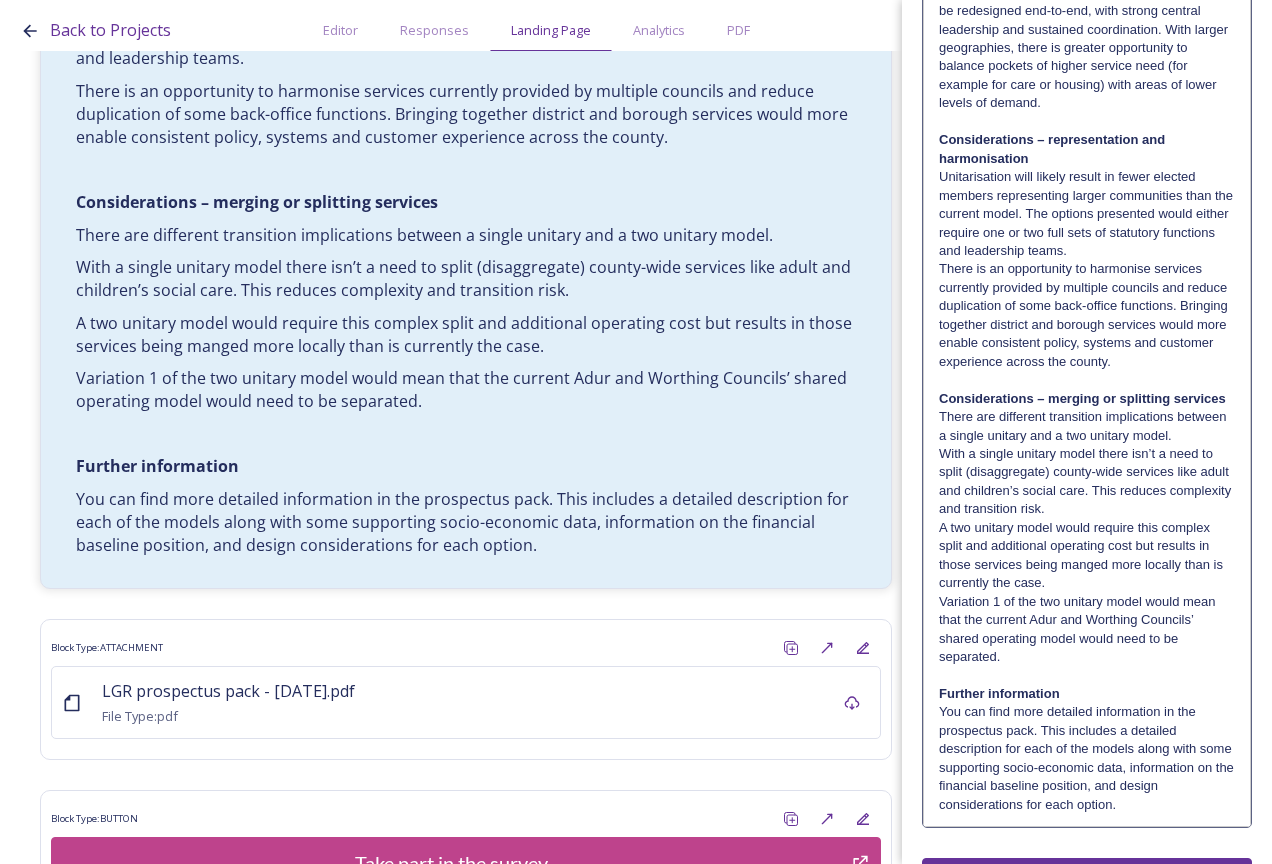 click on "You can find more detailed information in the prospectus pack. This includes a detailed description for each of the models along with some supporting socio-economic data, information on the financial baseline position, and design considerations for each option." at bounding box center (1087, 758) 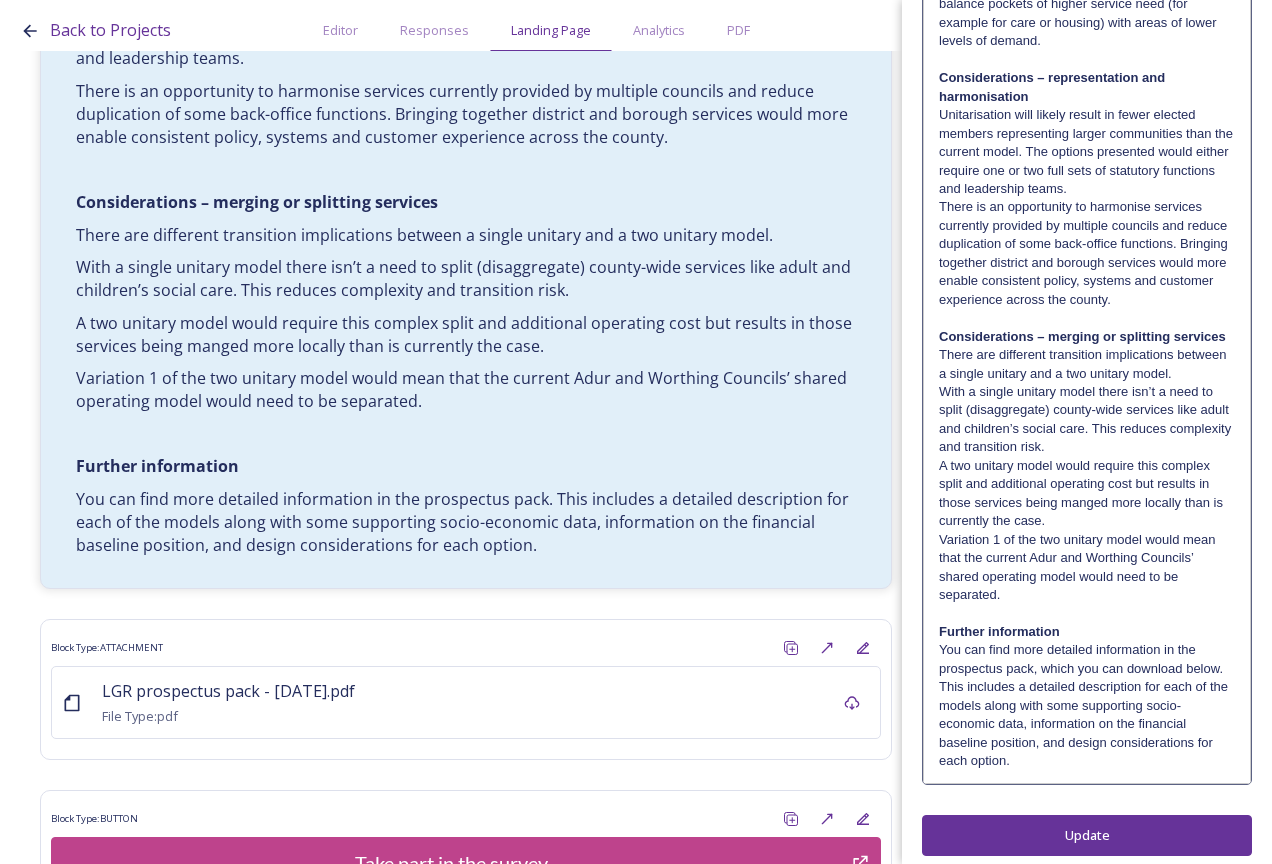 scroll, scrollTop: 1232, scrollLeft: 0, axis: vertical 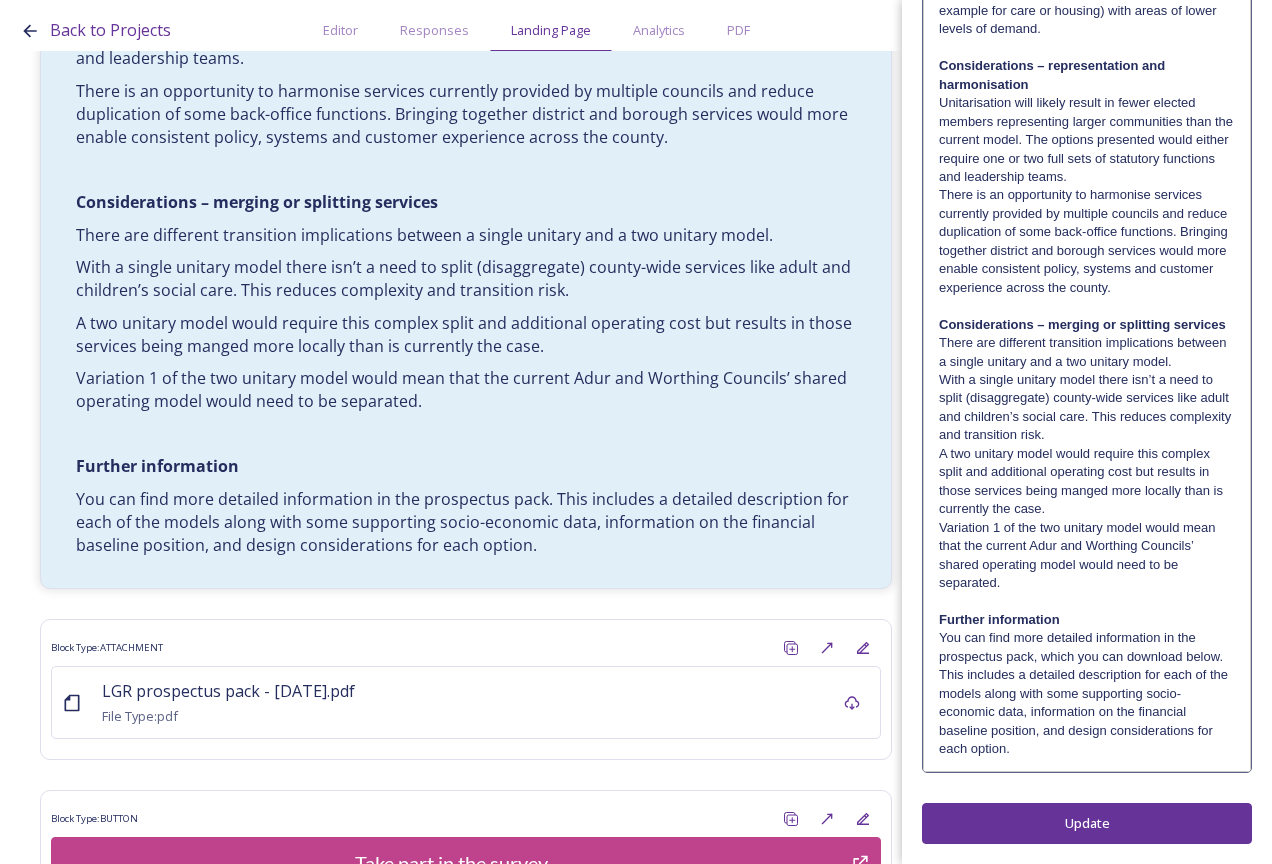 click on "Edit Block Block Style Order                                                                                                                                                                           Our area  Our coastal areas have strong tourism economies, yet face challenges relating to housing supply, adult social care needs and ageing populations.  Our urban areas offer a strong foundation for economic growth, but this creates an increasing demand for infrastructure and public services.   Rural areas offer a good quality of life but can face issues like isolation, limited transport, and access to essential services.   Scale The total [GEOGRAPHIC_DATA] population sits at some 900,862 residents (based on 2023 ONS mid-year estimates), this is projected to rise by 9.2% (almost 44,000) by 2040. The single unitary model would deliver services to 900,862 residents.     Considerations – transition   Considerations – representation and harmonisation     Considerations – merging or splitting services" at bounding box center (1087, -175) 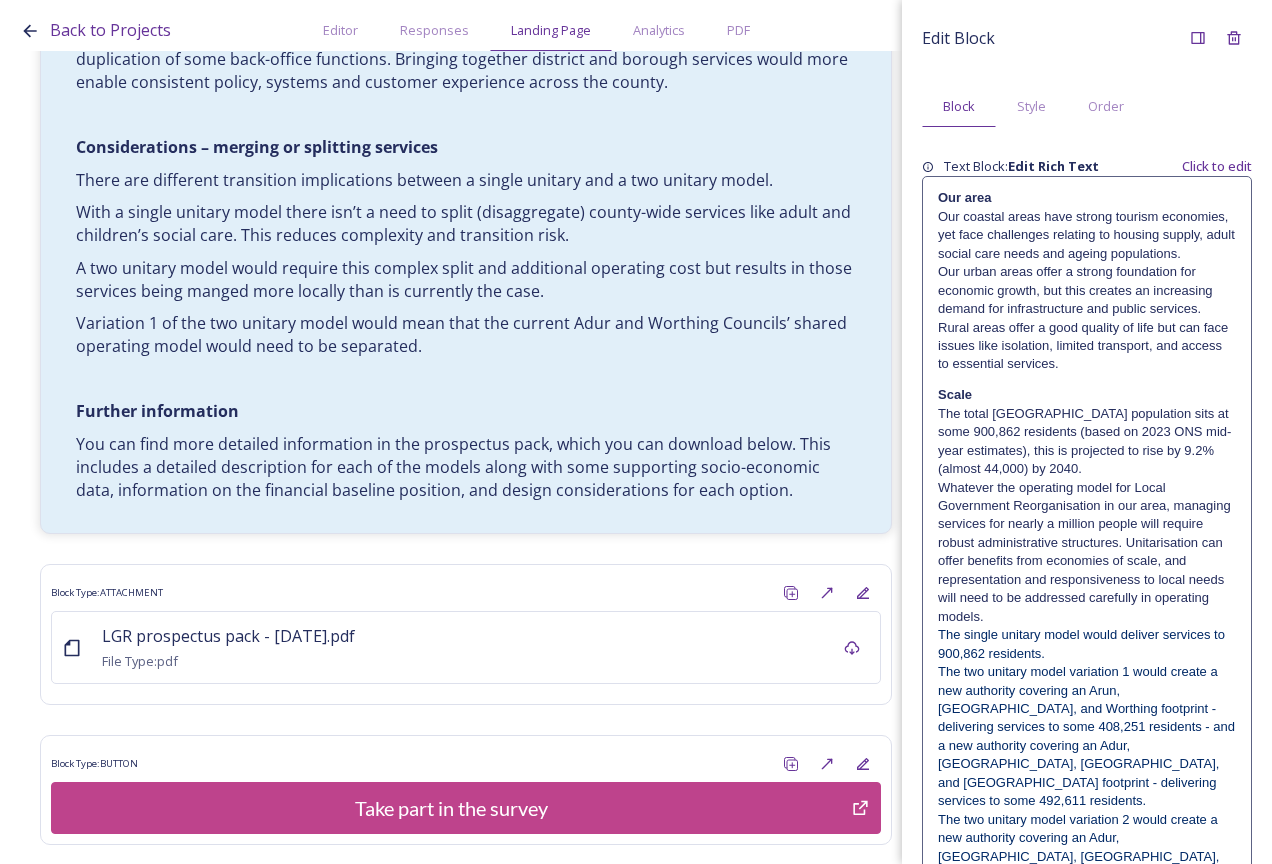 scroll, scrollTop: 4349, scrollLeft: 0, axis: vertical 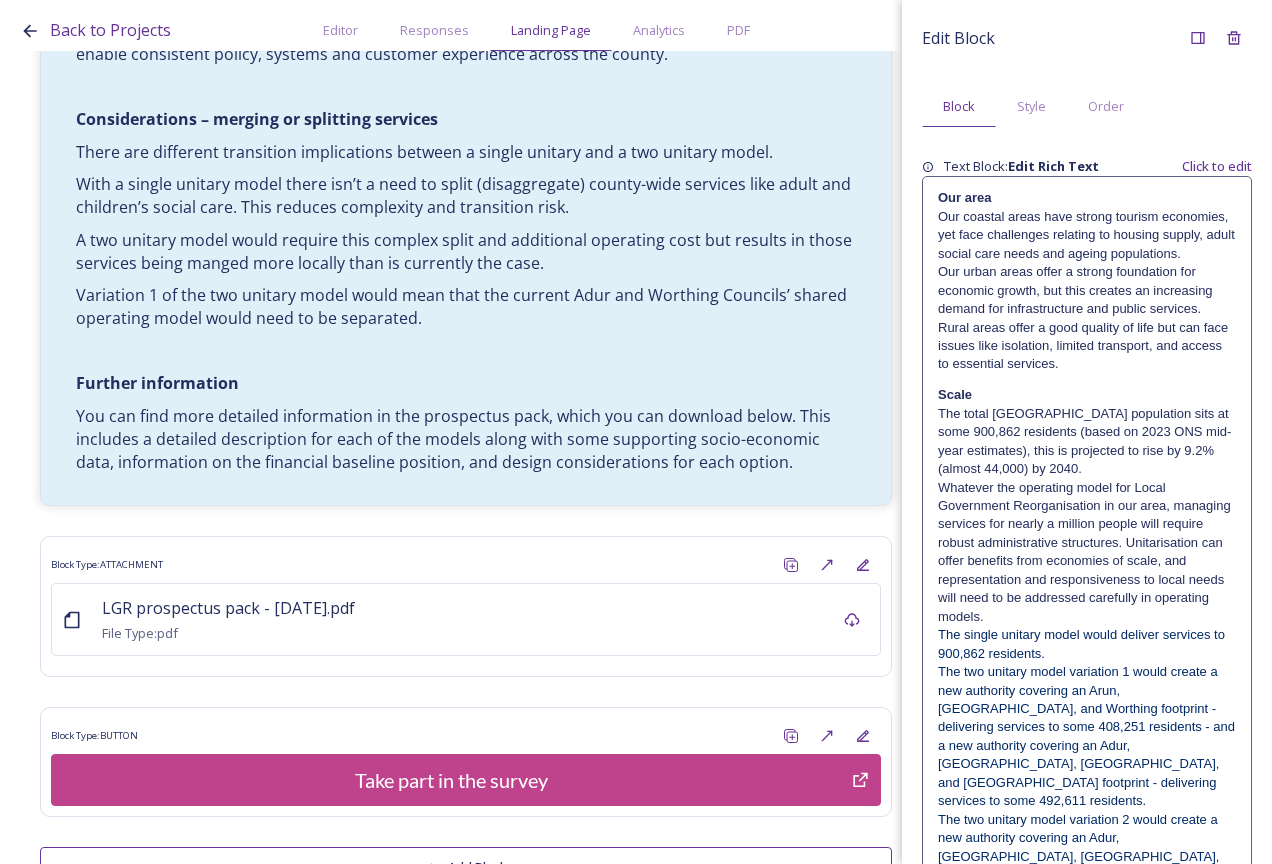 click on "Do you want to have a landing page for this project? Home Options currently being explored within [GEOGRAPHIC_DATA] Block Type:  RICH_TEXT Overview of options Block Type:  RICH_TEXT A single unitary model   A single county unitary would align with the current [GEOGRAPHIC_DATA] boundary. This would bring the County Council and all seven District and Borough Council services together to form a new unitary council for [GEOGRAPHIC_DATA]. The single unitary would deliver services to some 900,862 residents. You can enlarge the map below by clicking the expand icon on the top right of the image. Block Type:  IMAGE A single unitary model covering the complete West Sussex footprint in dark pink. Block Type:  RICH_TEXT A two unitary model – variation 1 One unitary combining Arun, [GEOGRAPHIC_DATA] and Worthing footprints and one unitary combining Adur, [GEOGRAPHIC_DATA], [GEOGRAPHIC_DATA], and Mid-Sussex footprints. A new authority covering an Arun, [GEOGRAPHIC_DATA], and Worthing footprint would deliver services to some 408,251 residents   Block Type:" at bounding box center (636, -1691) 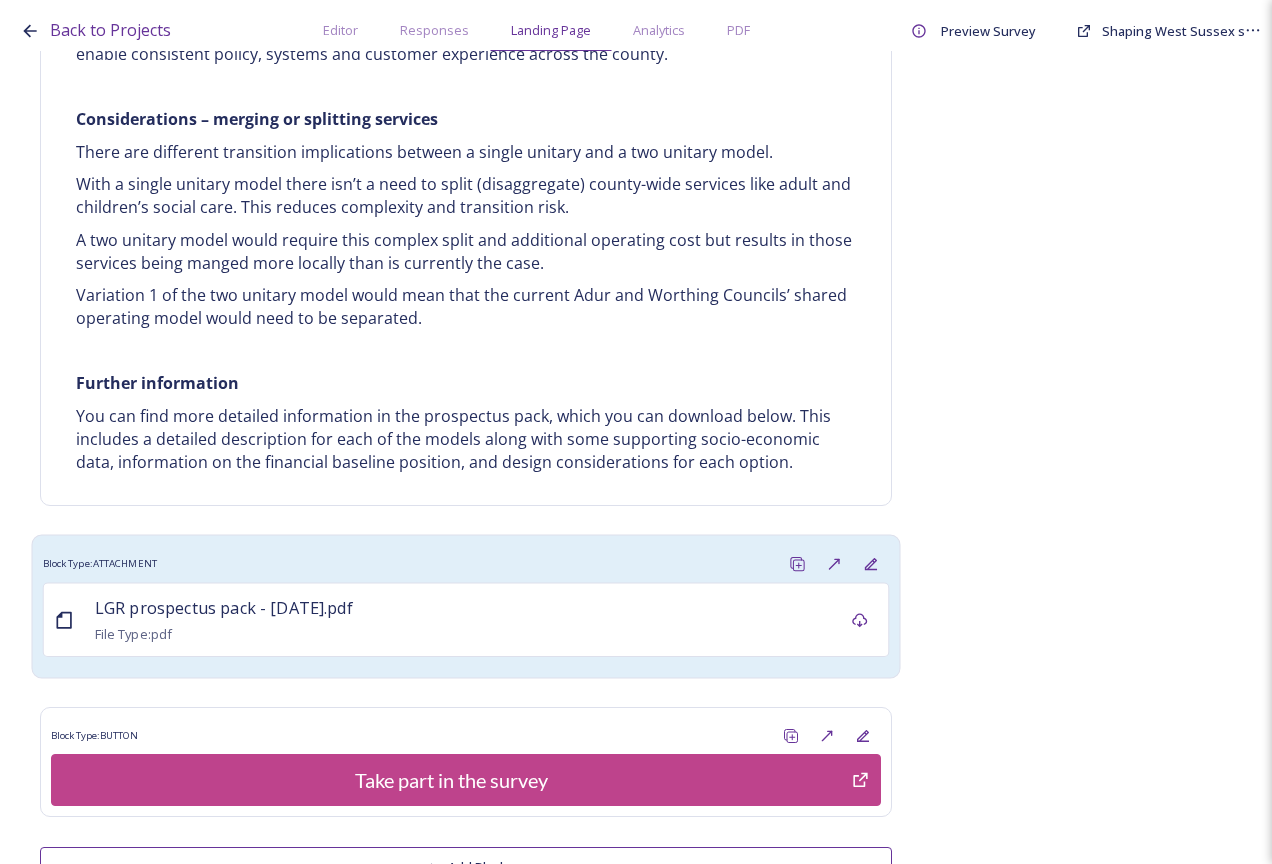 click on "LGR prospectus pack - [DATE].pdf File Type:  pdf" at bounding box center (466, 620) 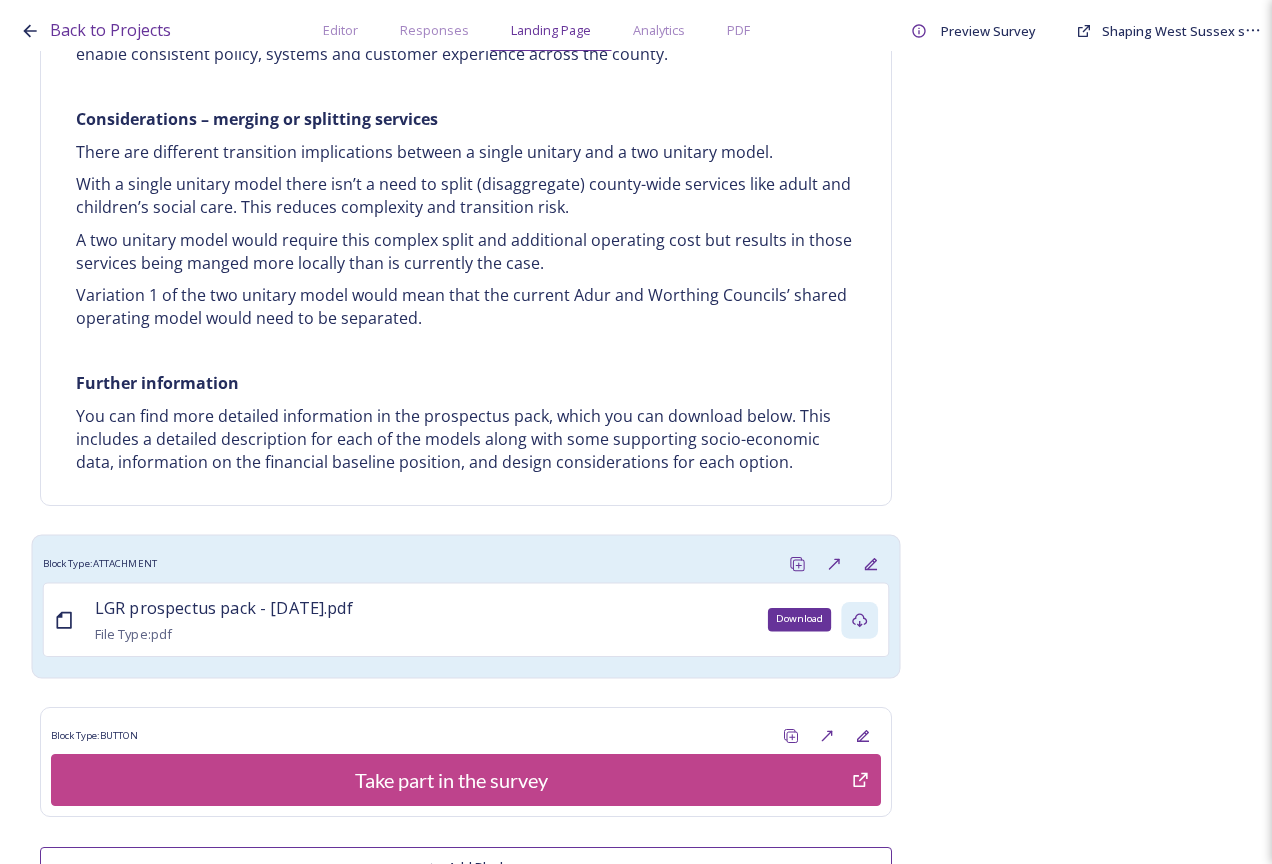 click 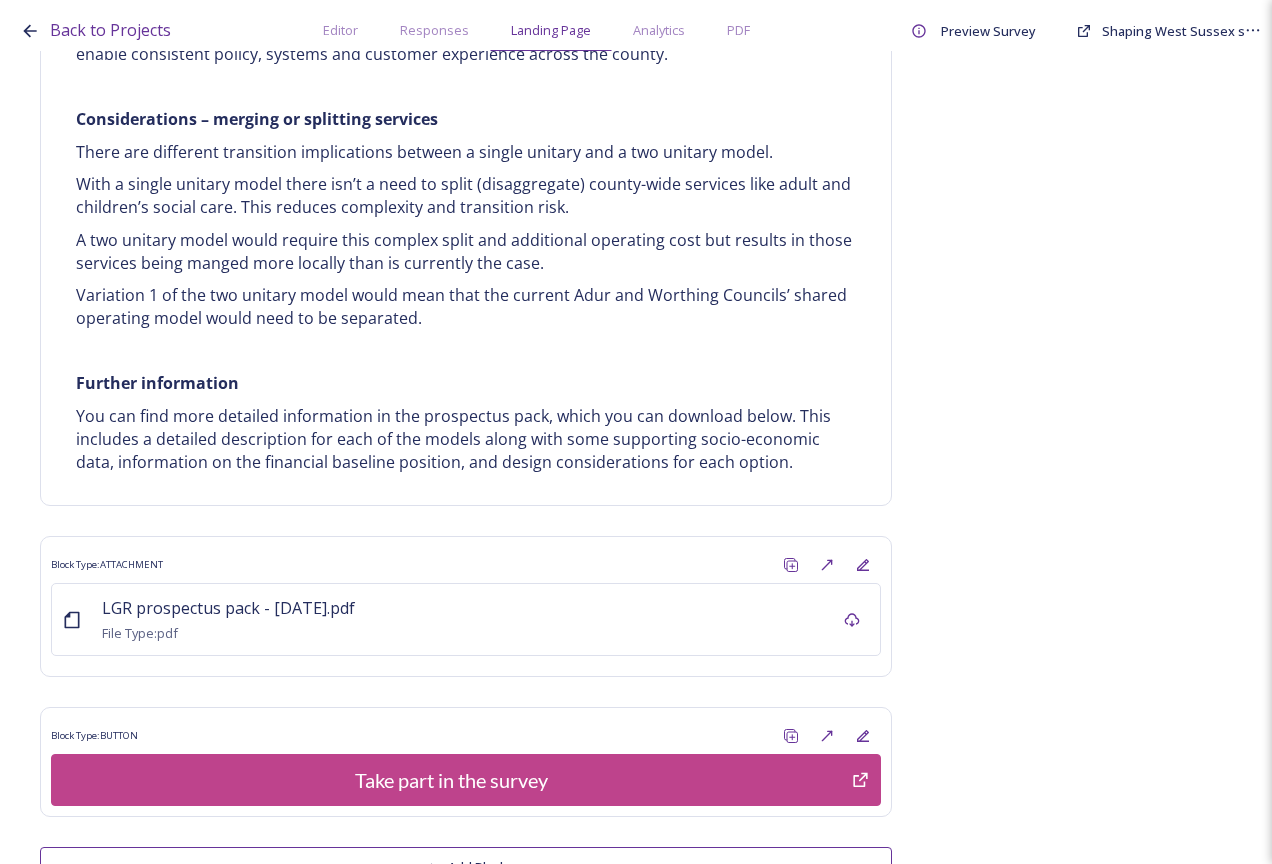 click on "Back to Projects Editor Responses Landing Page Analytics PDF Preview Survey Shaping [GEOGRAPHIC_DATA] survey Do you want to have a landing page for this project? Home Options currently being explored within [GEOGRAPHIC_DATA] Block Type:  RICH_TEXT Overview of options Block Type:  RICH_TEXT A single unitary model   A single county unitary would align with the current [GEOGRAPHIC_DATA] boundary. This would bring the County Council and all seven District and Borough Council services together to form a new unitary council for [GEOGRAPHIC_DATA]. The single unitary would deliver services to some 900,862 residents. You can enlarge the map below by clicking the expand icon on the top right of the image. Block Type:  IMAGE A single unitary model covering the complete West Sussex footprint in dark pink. Block Type:  RICH_TEXT A two unitary model – variation 1 One unitary combining Arun, [GEOGRAPHIC_DATA] and Worthing footprints and one unitary combining Adur, [GEOGRAPHIC_DATA], [GEOGRAPHIC_DATA], and Mid-Sussex footprints. Block Type:  IMAGE Block Type:" at bounding box center (636, 432) 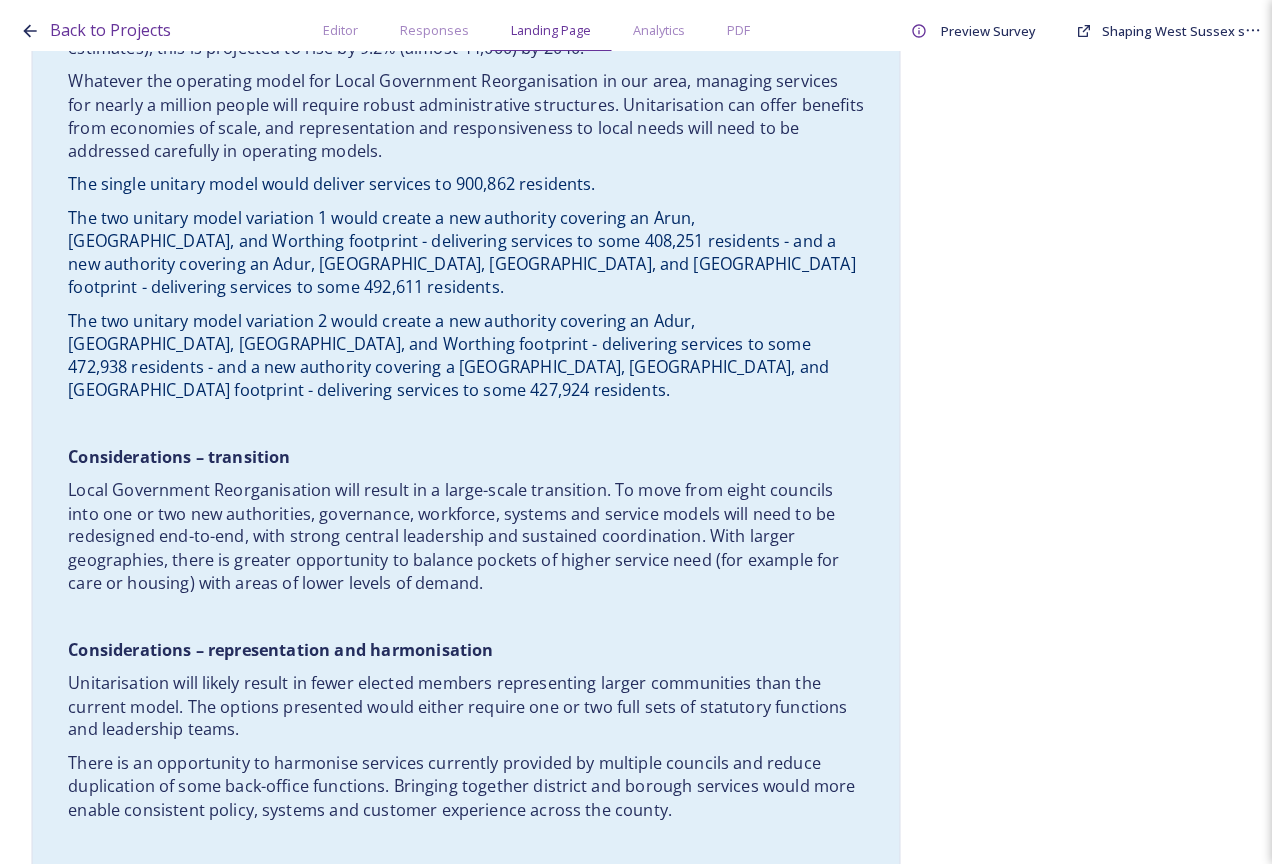 scroll, scrollTop: 4349, scrollLeft: 0, axis: vertical 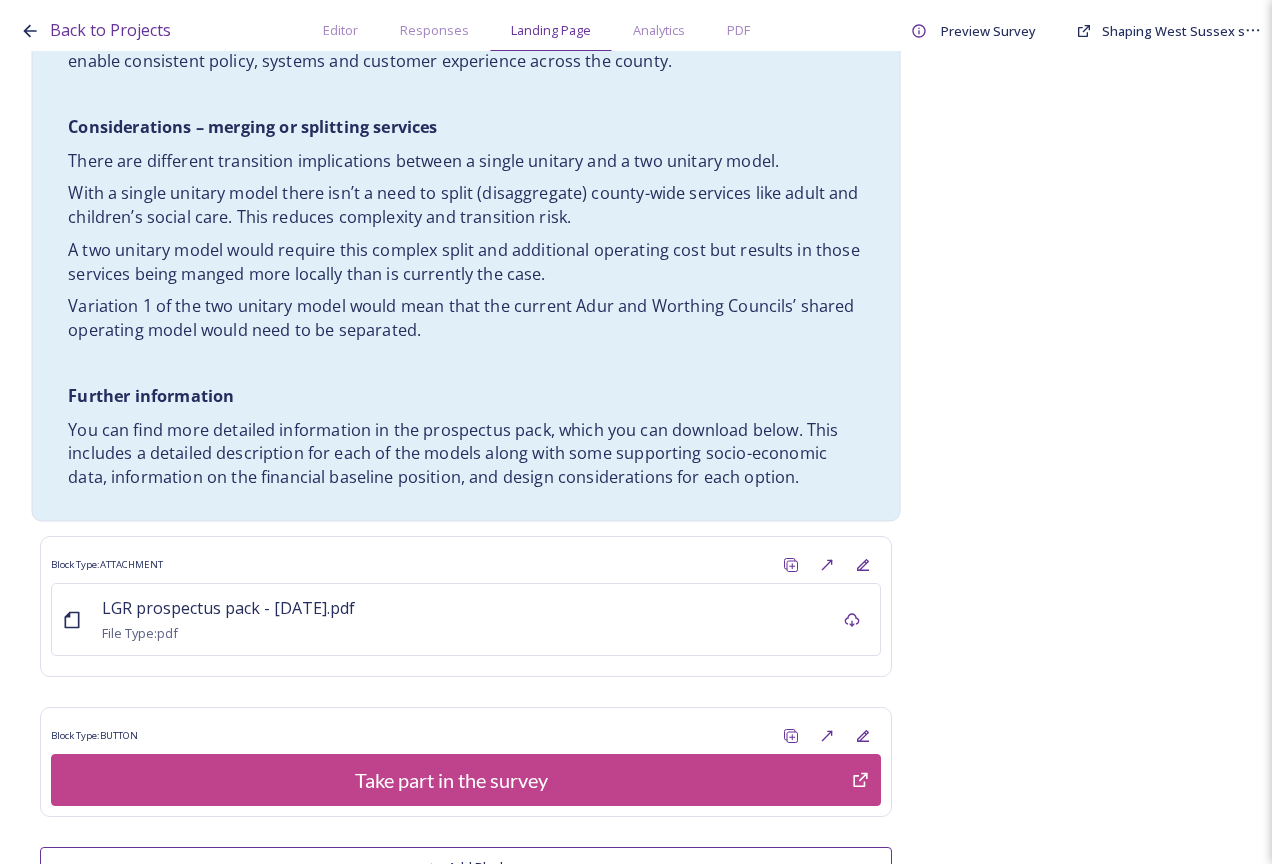 click on "You can find more detailed information in the prospectus pack, which you can download below. This includes a detailed description for each of the models along with some supporting socio-economic data, information on the financial baseline position, and design considerations for each option." at bounding box center (466, 454) 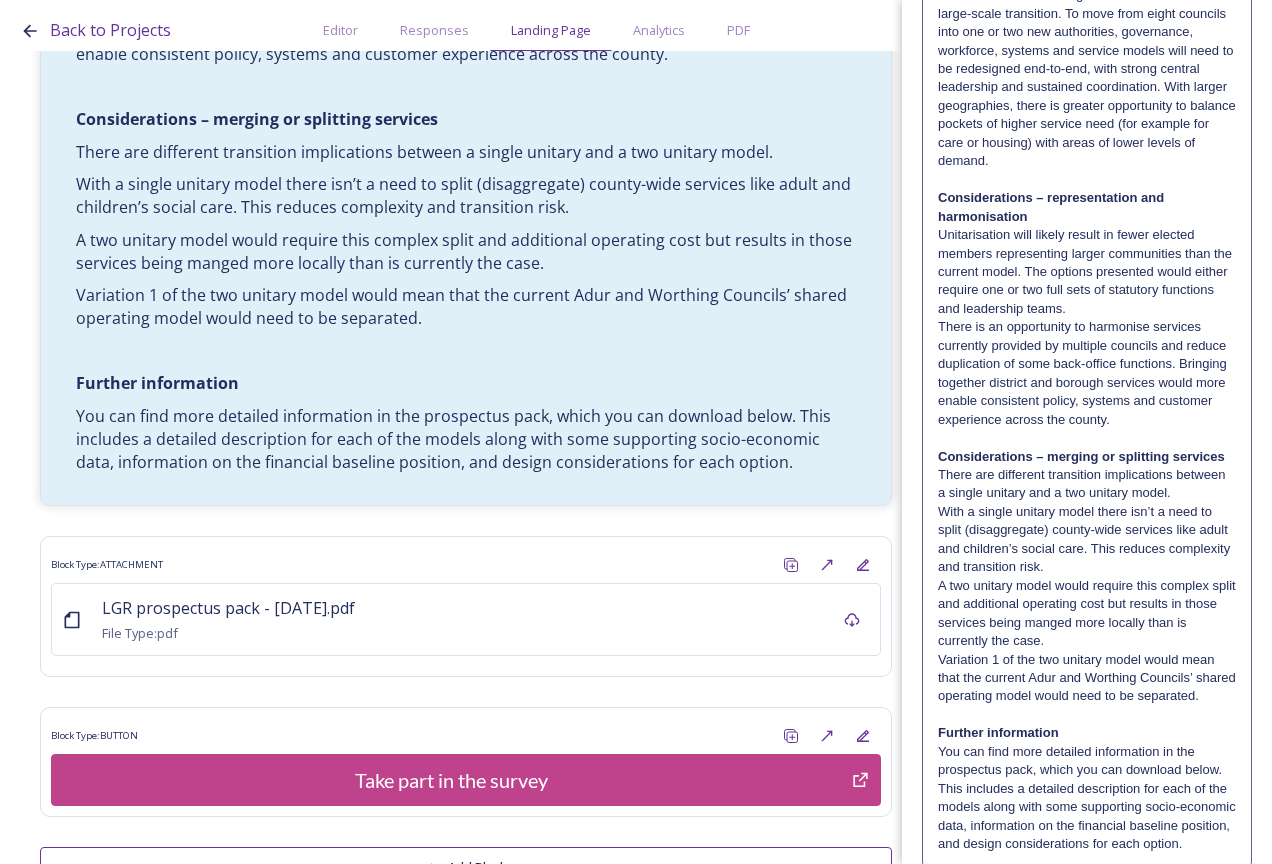 scroll, scrollTop: 1158, scrollLeft: 0, axis: vertical 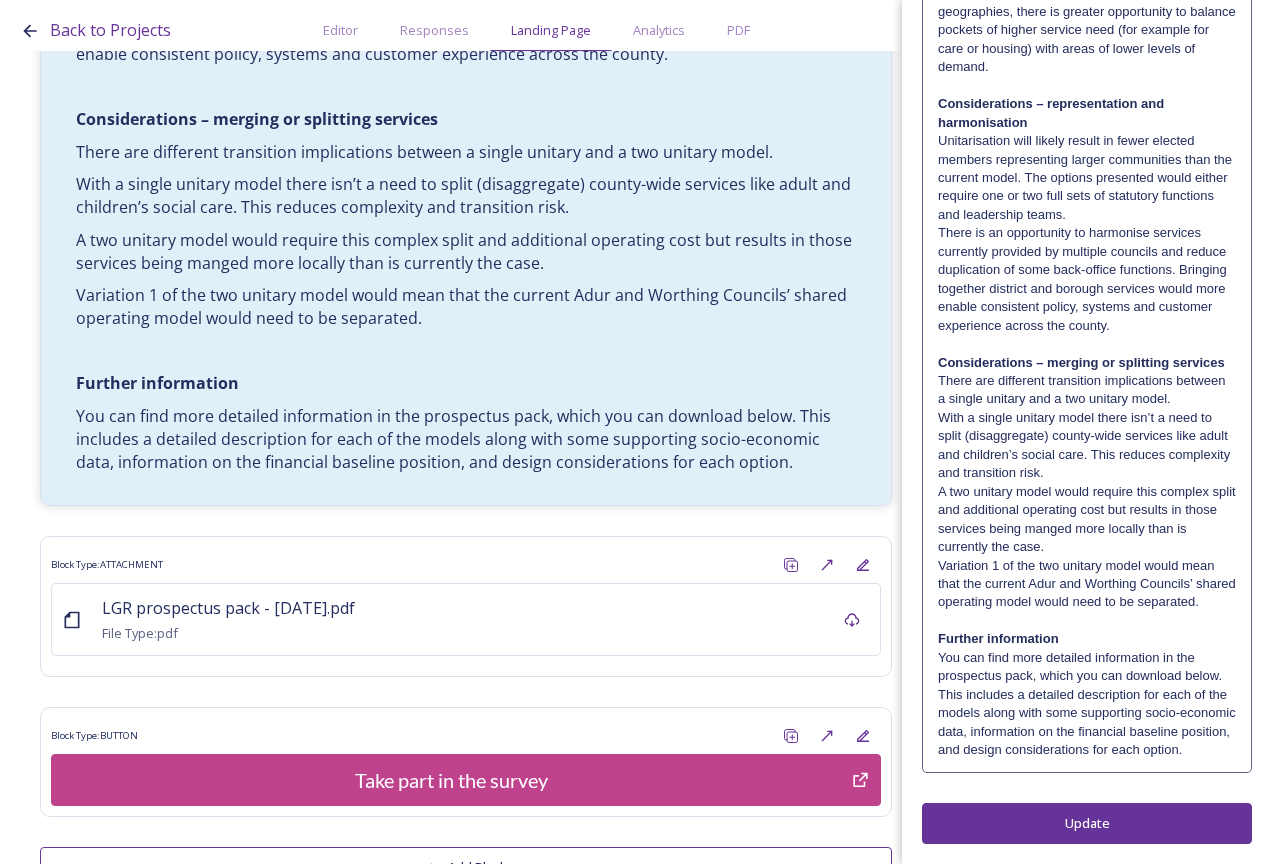 click on "You can find more detailed information in the prospectus pack, which you can download below. This includes a detailed description for each of the models along with some supporting socio-economic data, information on the financial baseline position, and design considerations for each option." at bounding box center [1087, 704] 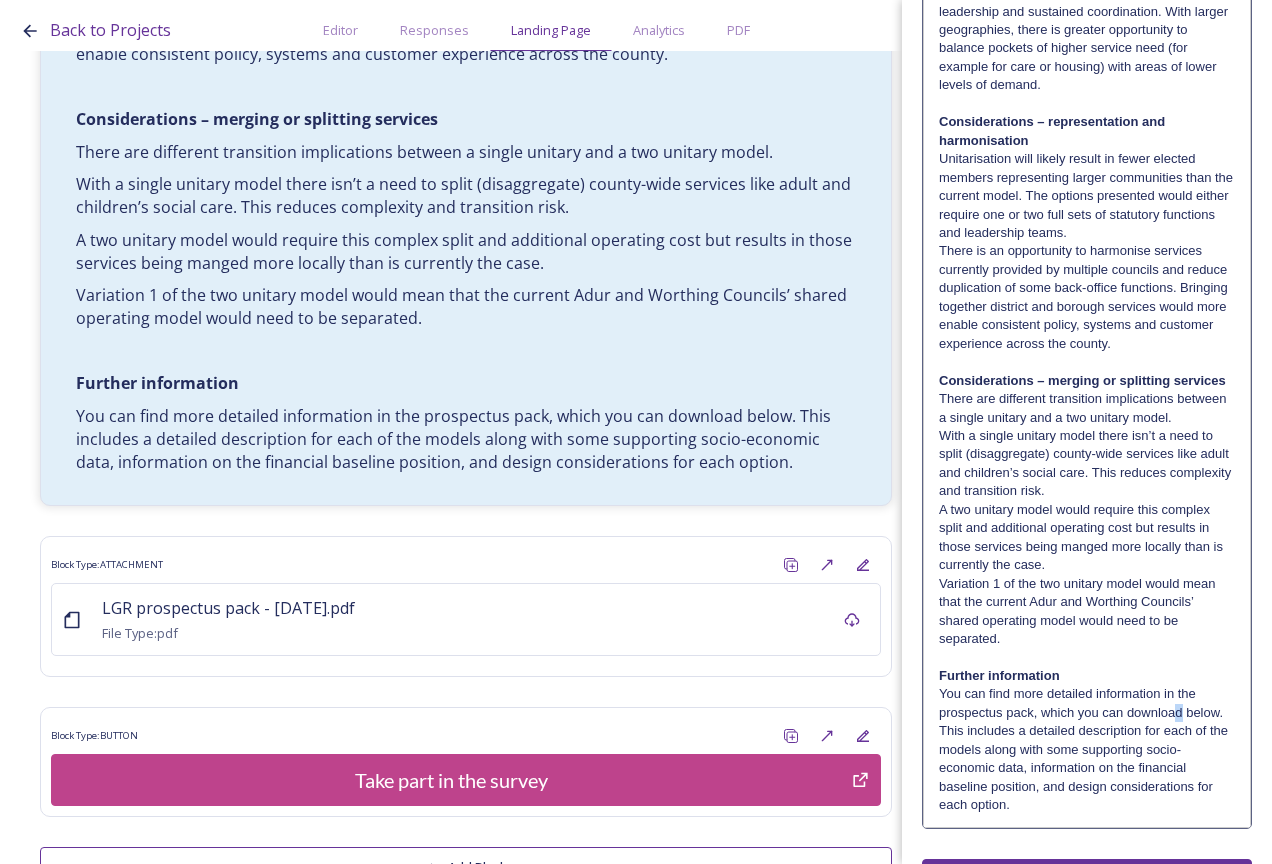 click on "You can find more detailed information in the prospectus pack, which you can download below. This includes a detailed description for each of the models along with some supporting socio-economic data, information on the financial baseline position, and design considerations for each option." at bounding box center [1087, 749] 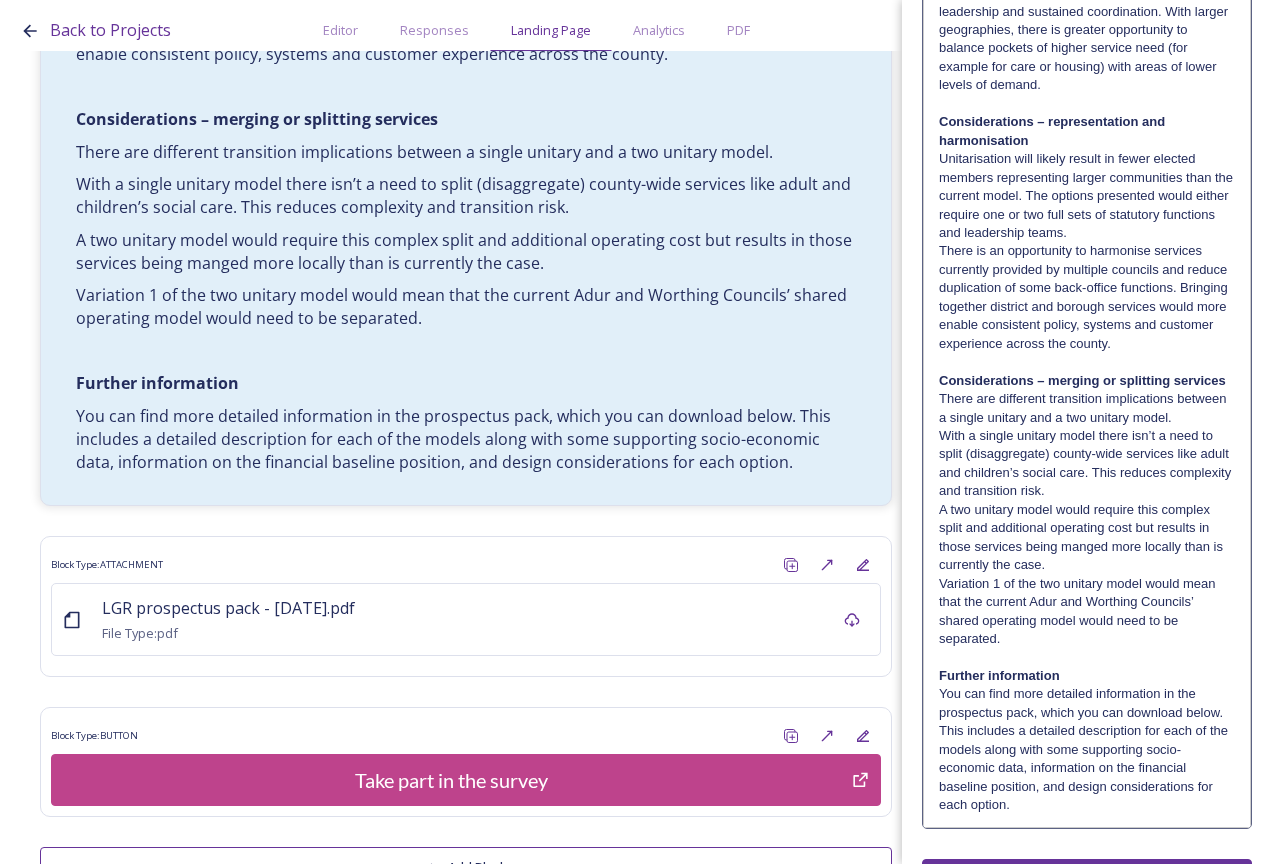 click on "You can find more detailed information in the prospectus pack, which you can download below. This includes a detailed description for each of the models along with some supporting socio-economic data, information on the financial baseline position, and design considerations for each option." at bounding box center (1087, 749) 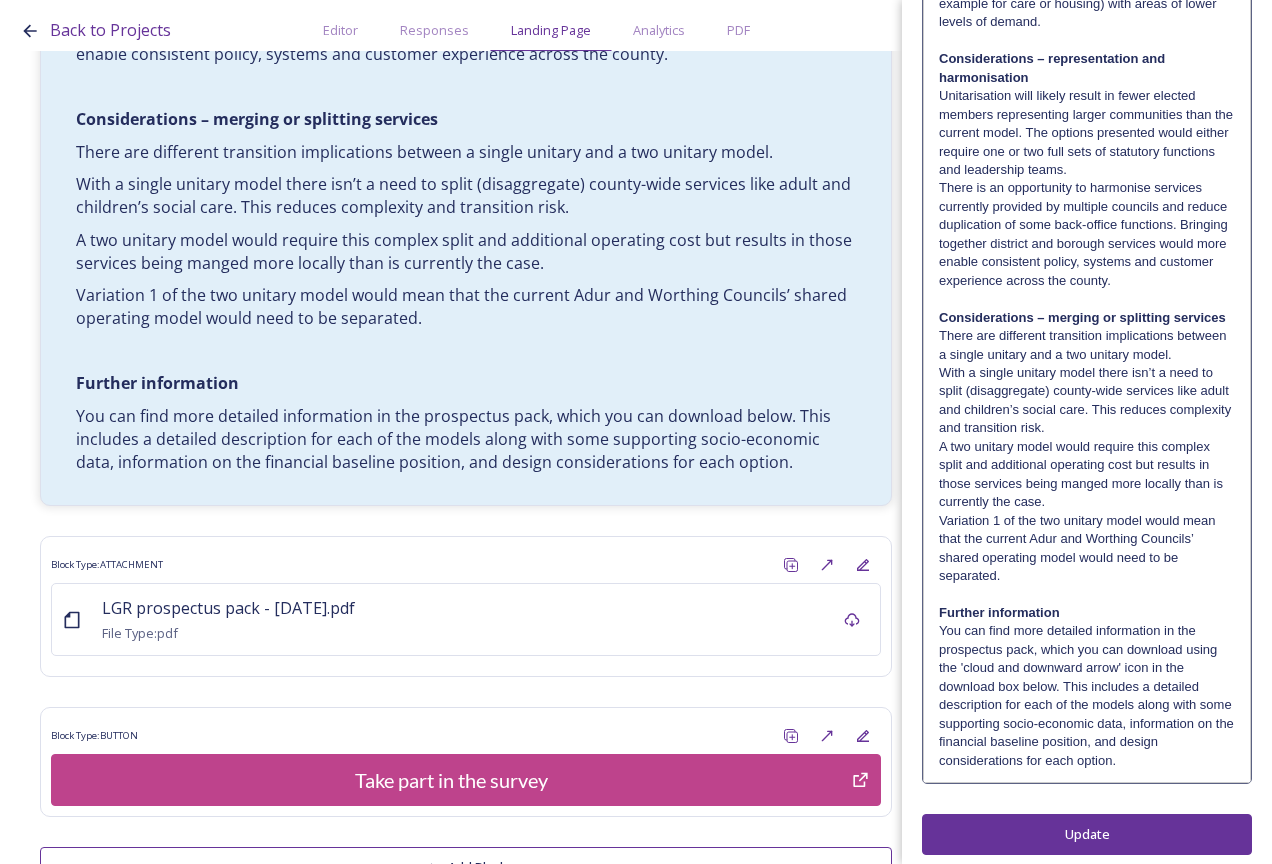 scroll, scrollTop: 1251, scrollLeft: 0, axis: vertical 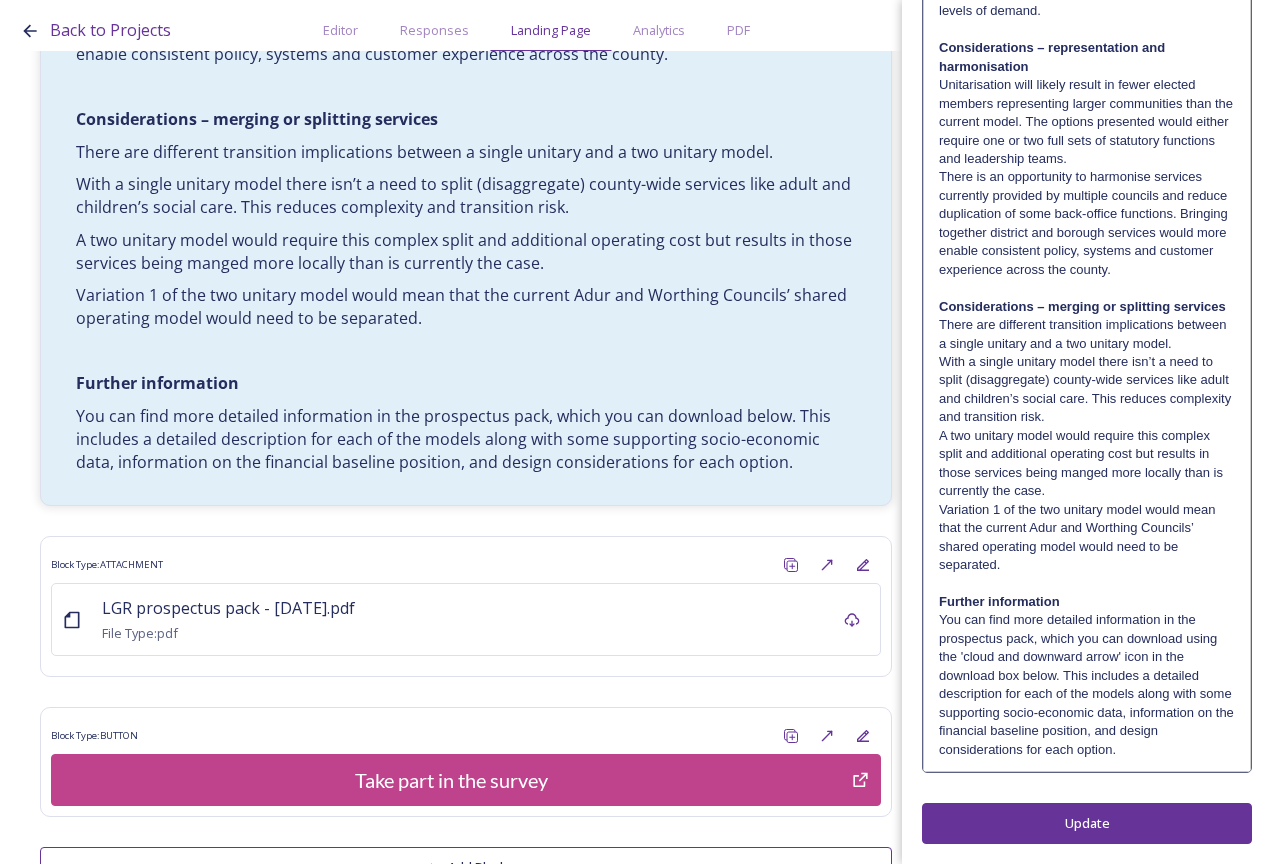 click on "Edit Block Block Style Order                                                                                                                                                                           Our area  Our coastal areas have strong tourism economies, yet face challenges relating to housing supply, adult social care needs and ageing populations.  Our urban areas offer a strong foundation for economic growth, but this creates an increasing demand for infrastructure and public services.   Rural areas offer a good quality of life but can face issues like isolation, limited transport, and access to essential services.   Scale The total [GEOGRAPHIC_DATA] population sits at some 900,862 residents (based on 2023 ONS mid-year estimates), this is projected to rise by 9.2% (almost 44,000) by 2040. The single unitary model would deliver services to 900,862 residents.     Considerations – transition   Considerations – representation and harmonisation     Considerations – merging or splitting services" at bounding box center [1087, -184] 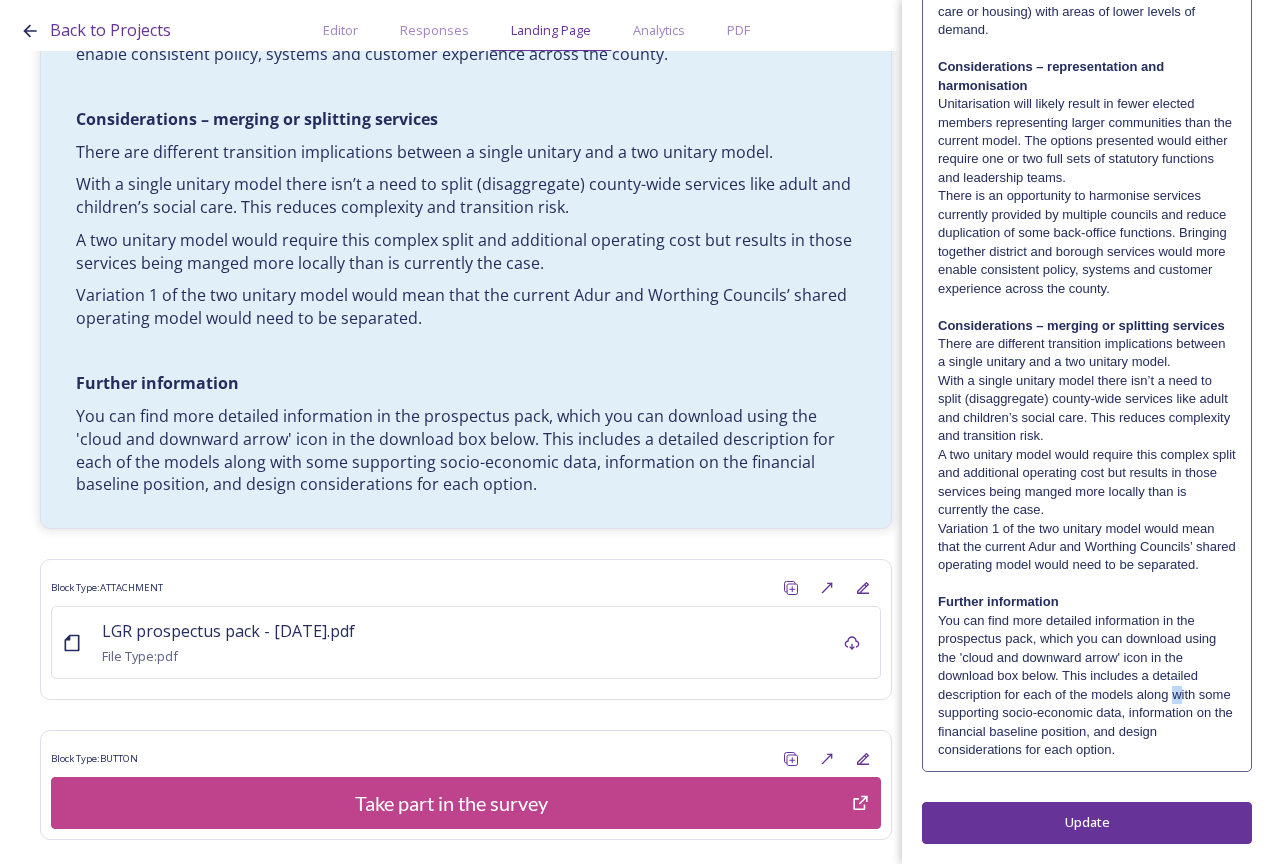 click on "You can find more detailed information in the prospectus pack, which you can download using the 'cloud and downward arrow' icon in the download box below. This includes a detailed description for each of the models along with some supporting socio-economic data, information on the financial baseline position, and design considerations for each option." at bounding box center (1087, 686) 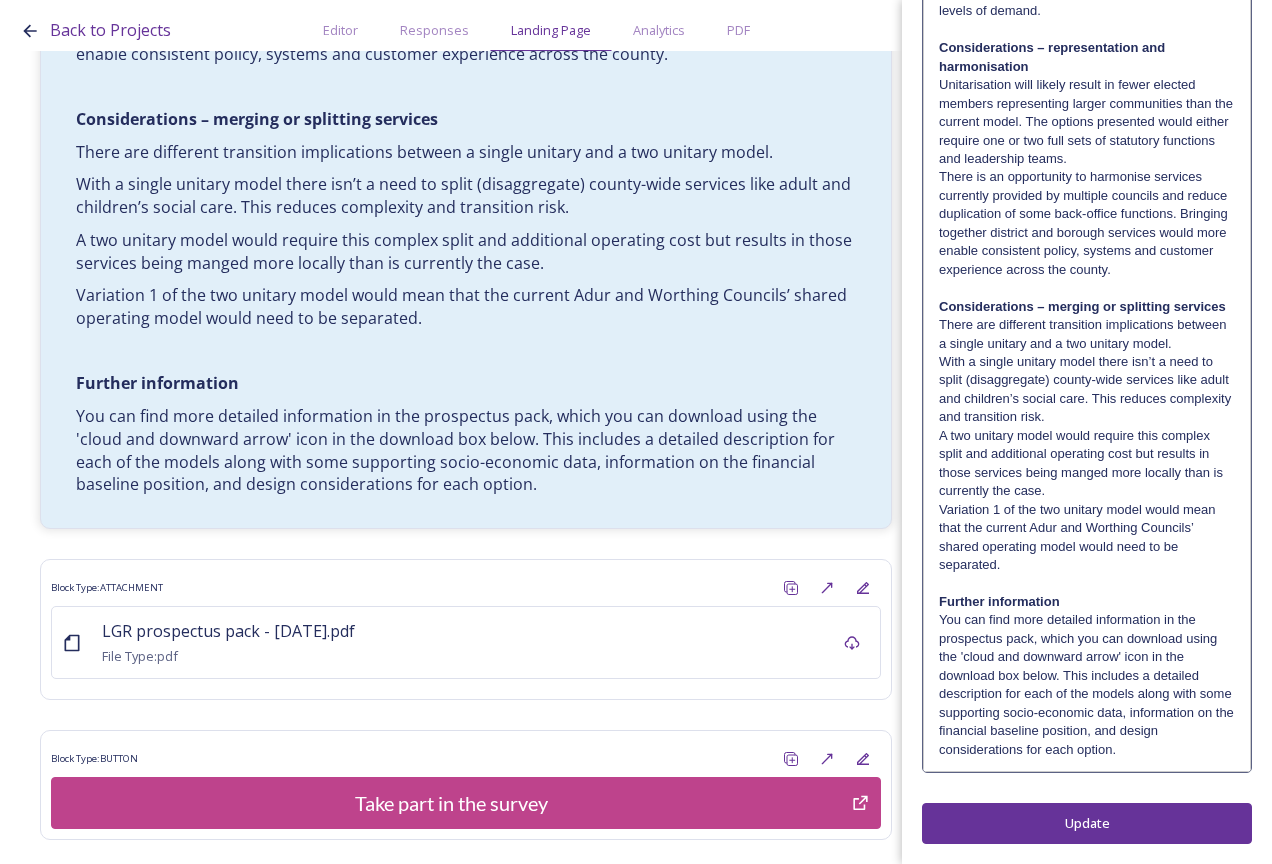 click on "You can find more detailed information in the prospectus pack, which you can download using the 'cloud and downward arrow' icon in the download box below. This includes a detailed description for each of the models along with some supporting socio-economic data, information on the financial baseline position, and design considerations for each option." at bounding box center (1087, 685) 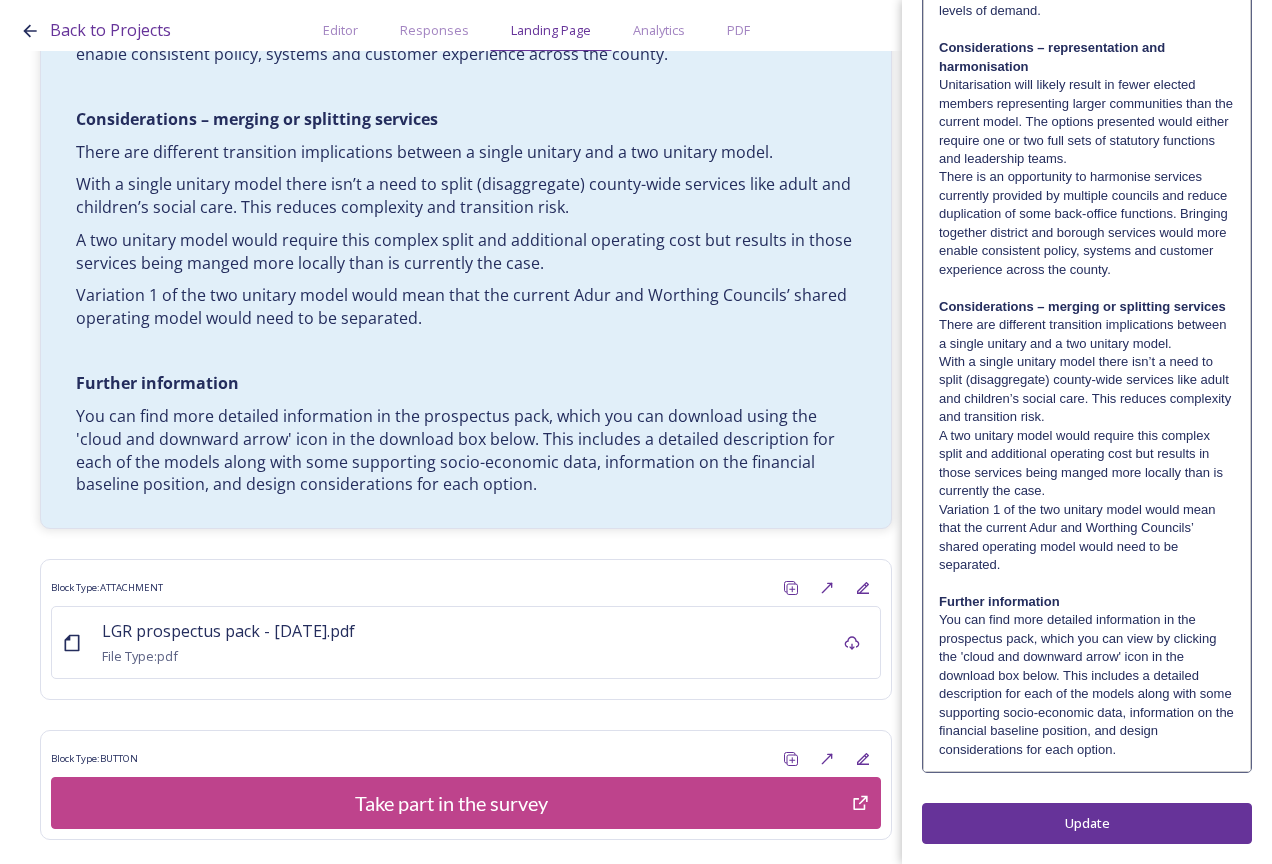 scroll, scrollTop: 0, scrollLeft: 0, axis: both 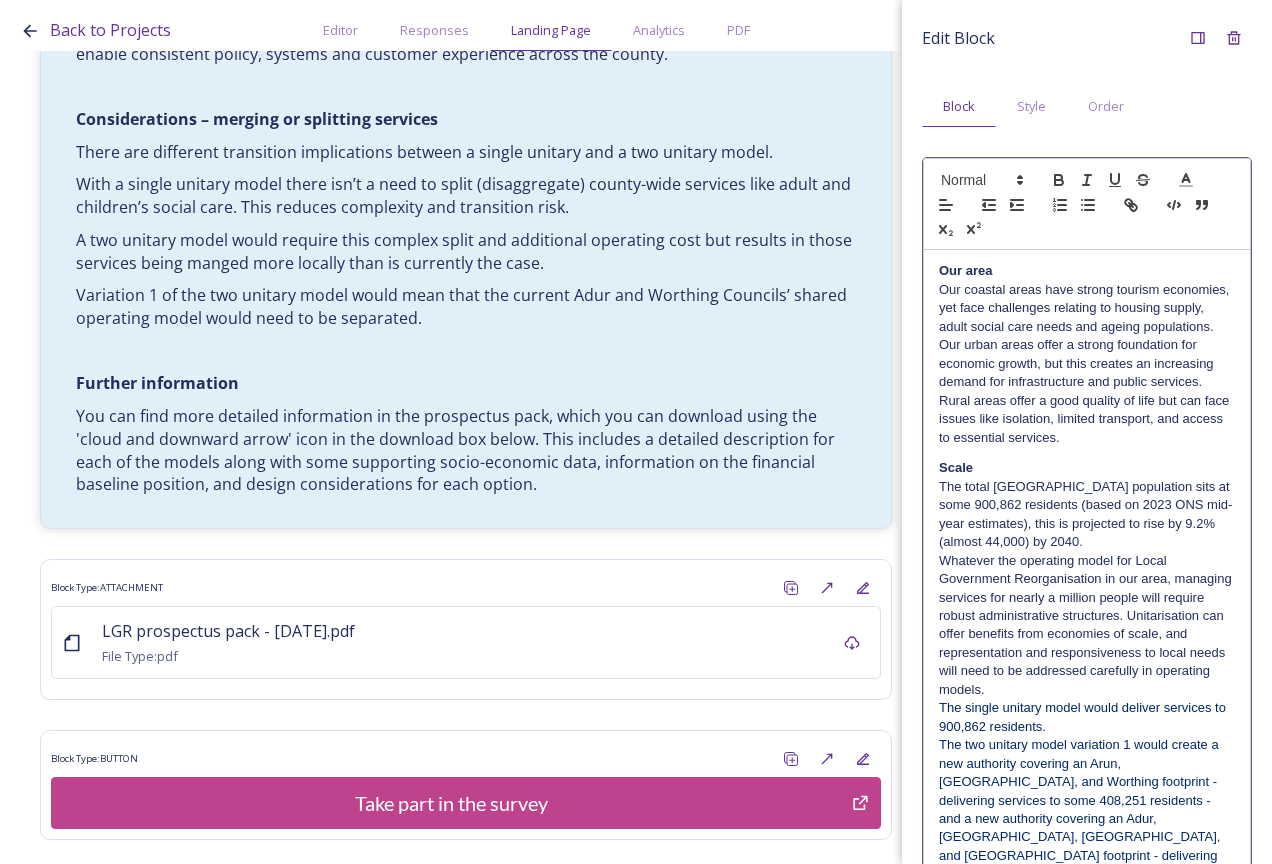 click on "Edit Block Block Style Order                                                                                                                                                                           Our area  Our coastal areas have strong tourism economies, yet face challenges relating to housing supply, adult social care needs and ageing populations.  Our urban areas offer a strong foundation for economic growth, but this creates an increasing demand for infrastructure and public services.   Rural areas offer a good quality of life but can face issues like isolation, limited transport, and access to essential services.   Scale The total [GEOGRAPHIC_DATA] population sits at some 900,862 residents (based on 2023 ONS mid-year estimates), this is projected to rise by 9.2% (almost 44,000) by 2040. The single unitary model would deliver services to 900,862 residents.     Considerations – transition   Considerations – representation and harmonisation     Considerations – merging or splitting services" at bounding box center (1087, 1048) 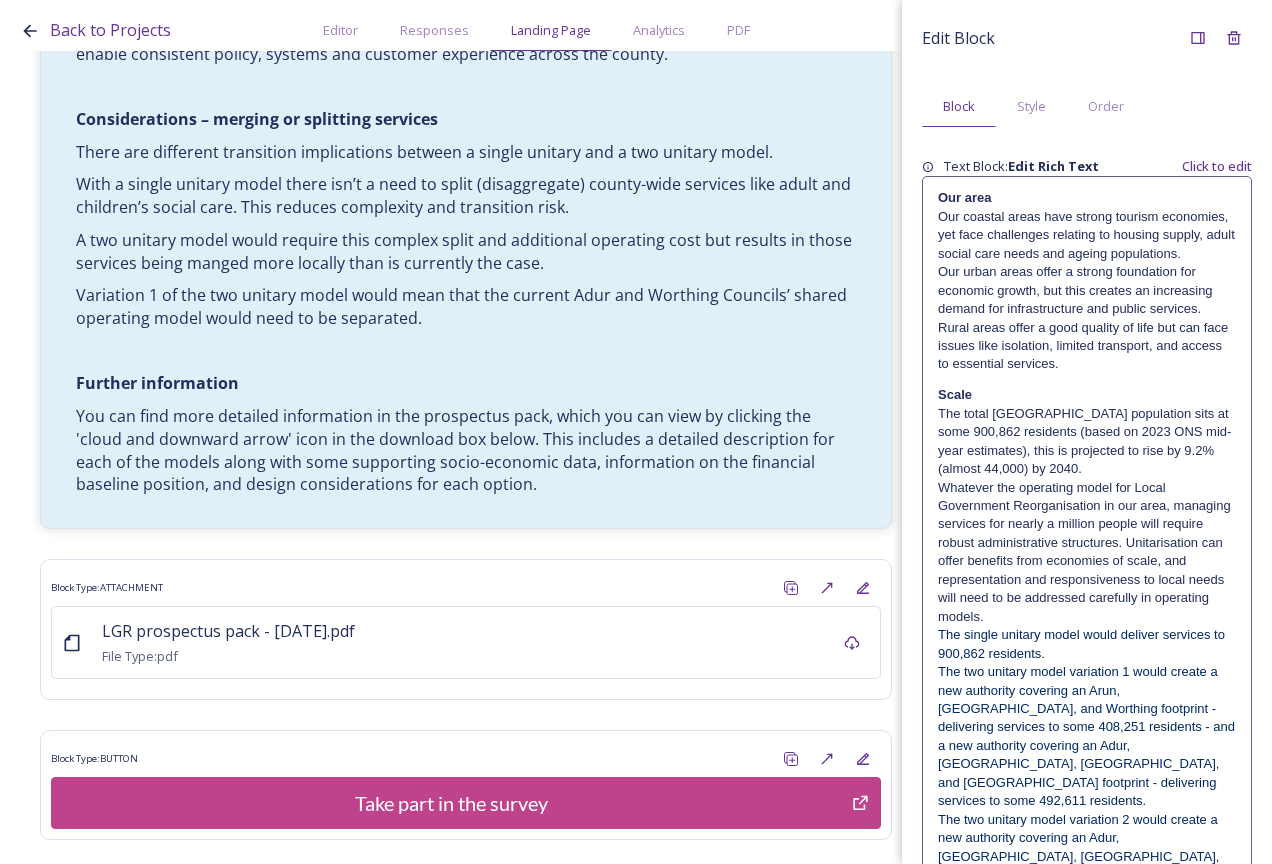 scroll, scrollTop: 4349, scrollLeft: 0, axis: vertical 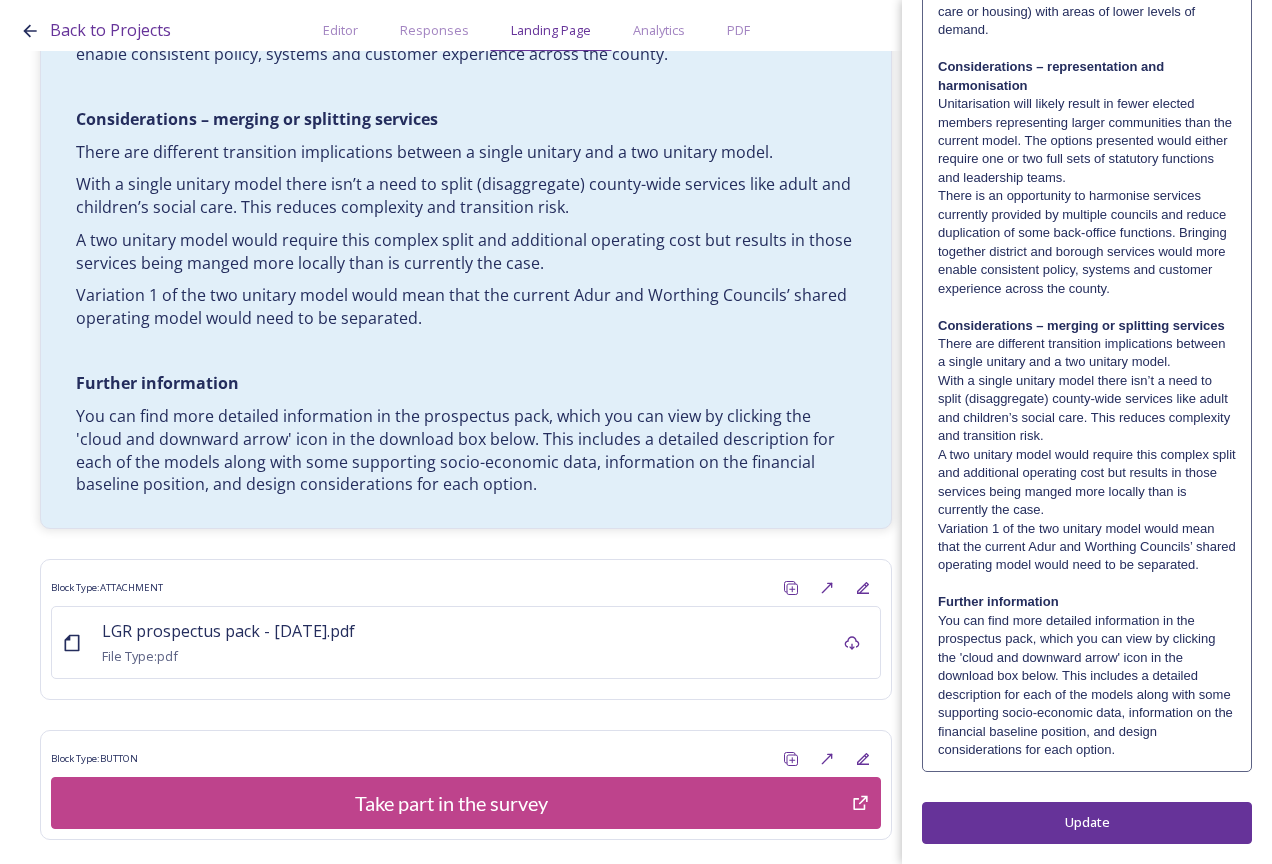 click on "You can find more detailed information in the prospectus pack, which you can view by clicking the 'cloud and downward arrow' icon in the download box below. This includes a detailed description for each of the models along with some supporting socio-economic data, information on the financial baseline position, and design considerations for each option." at bounding box center [1087, 686] 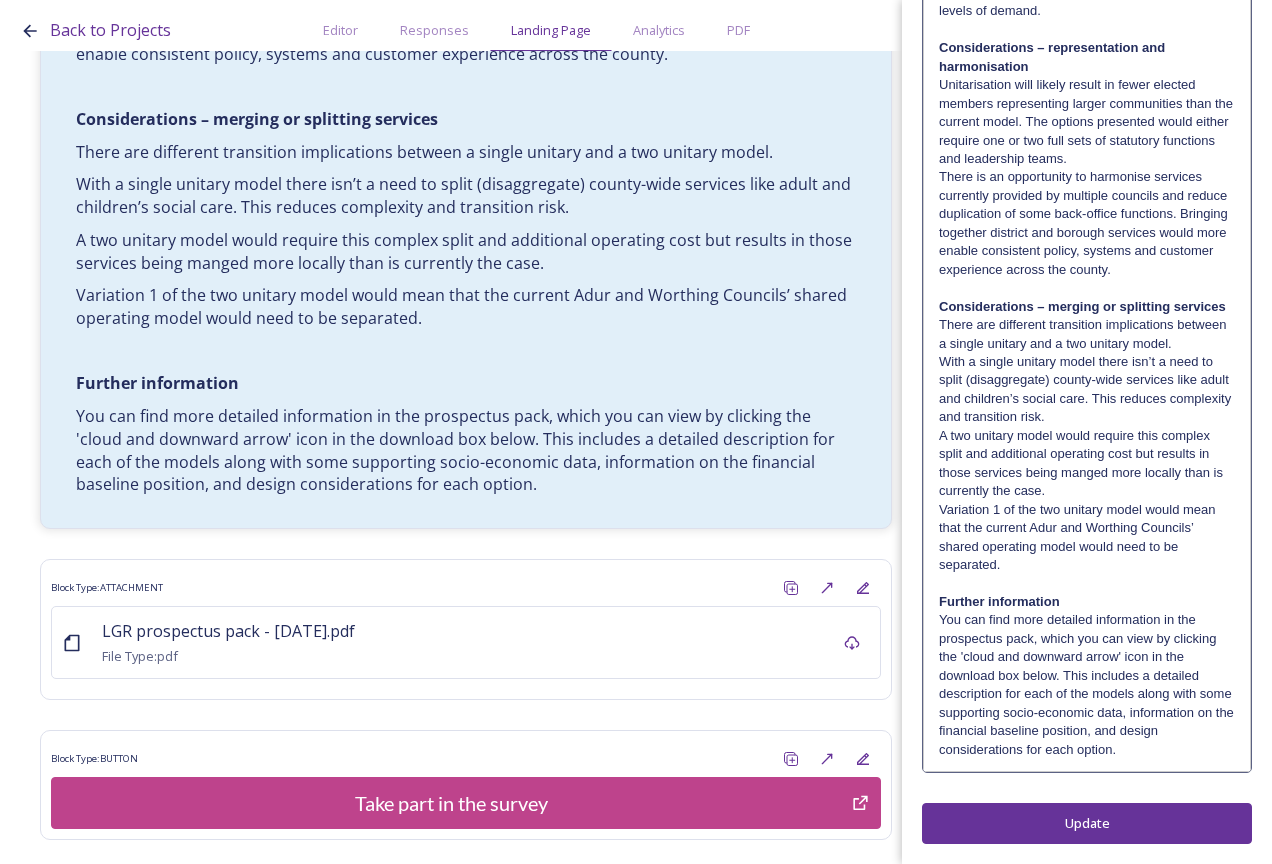 click on "You can find more detailed information in the prospectus pack, which you can view by clicking the 'cloud and downward arrow' icon in the download box below. This includes a detailed description for each of the models along with some supporting socio-economic data, information on the financial baseline position, and design considerations for each option." at bounding box center [1087, 685] 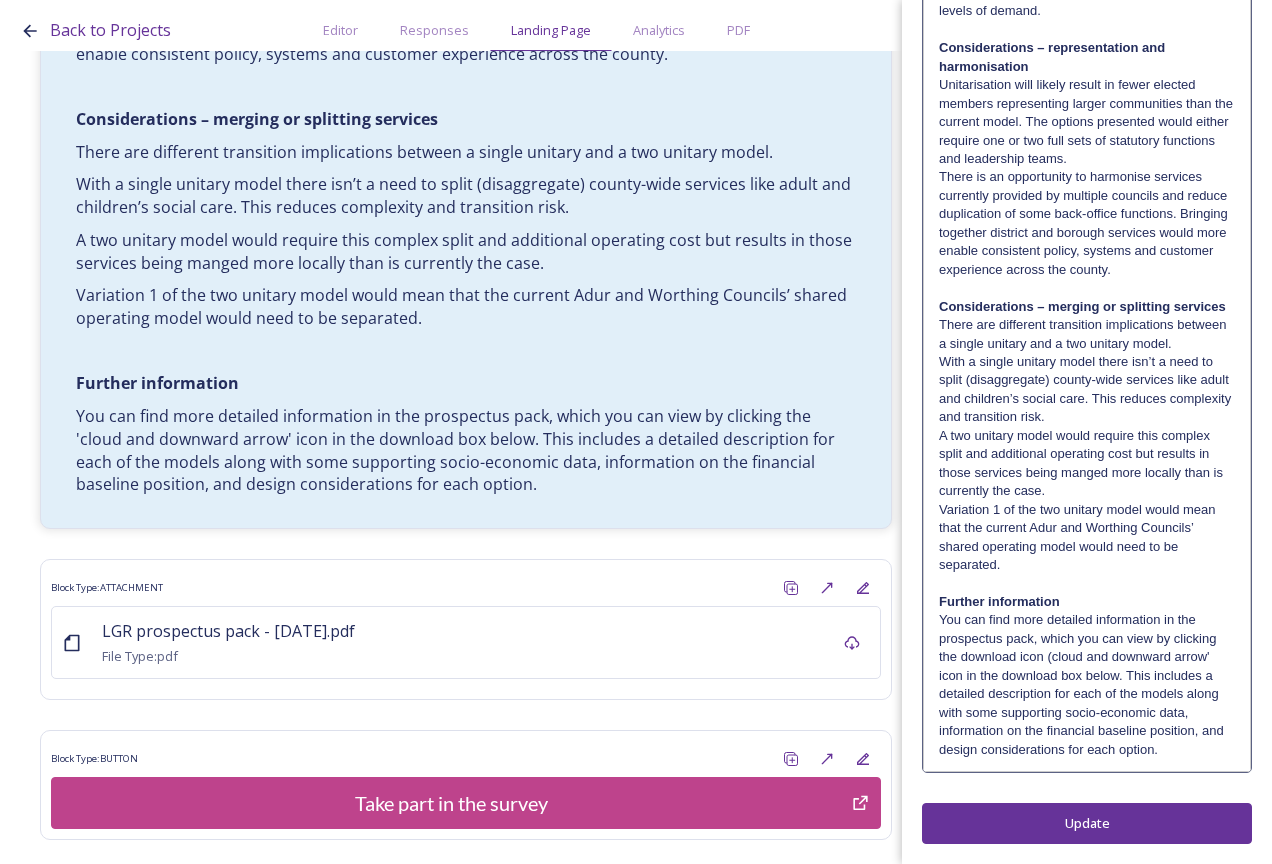 click on "You can find more detailed information in the prospectus pack, which you can view by clicking the download icon (cloud and downward arrow' icon in the download box below. This includes a detailed description for each of the models along with some supporting socio-economic data, information on the financial baseline position, and design considerations for each option." at bounding box center (1087, 685) 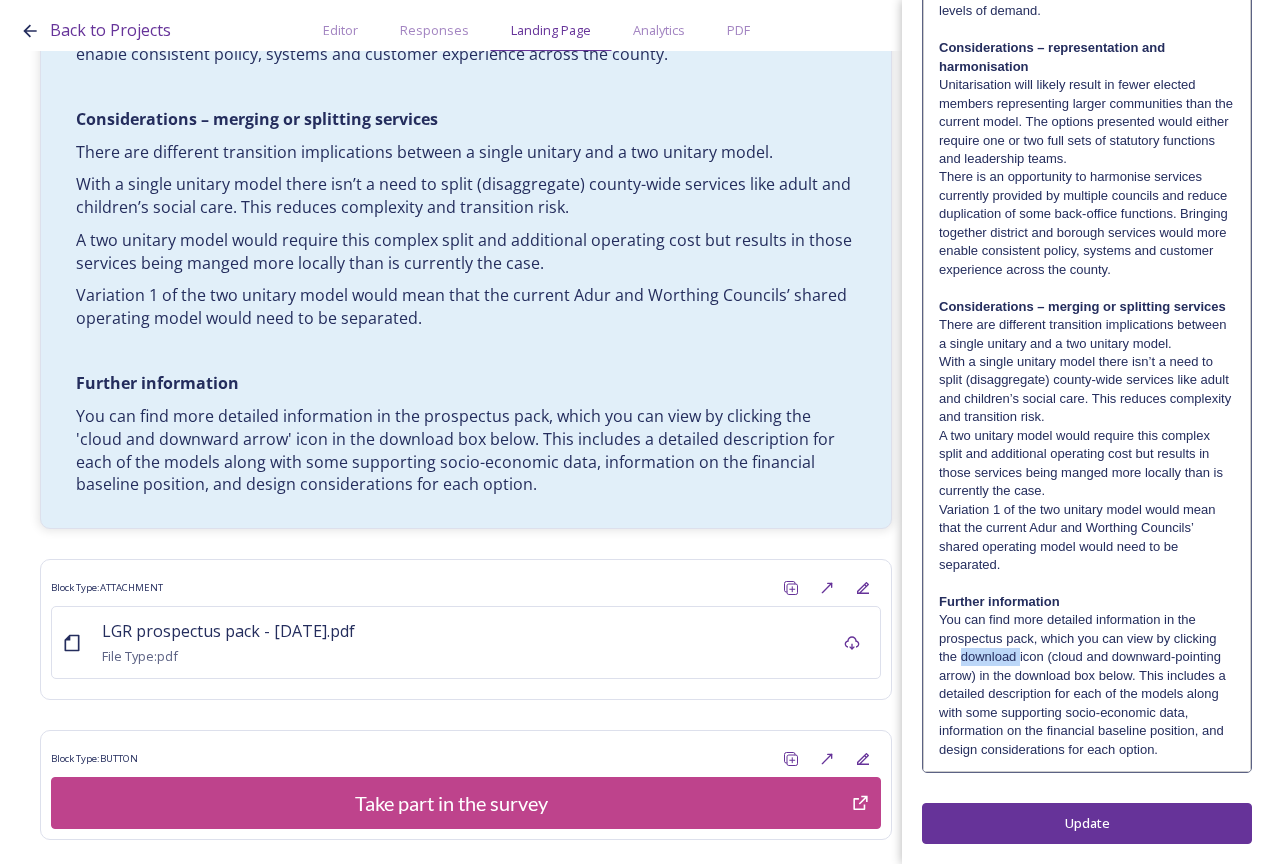 drag, startPoint x: 1019, startPoint y: 656, endPoint x: 960, endPoint y: 662, distance: 59.3043 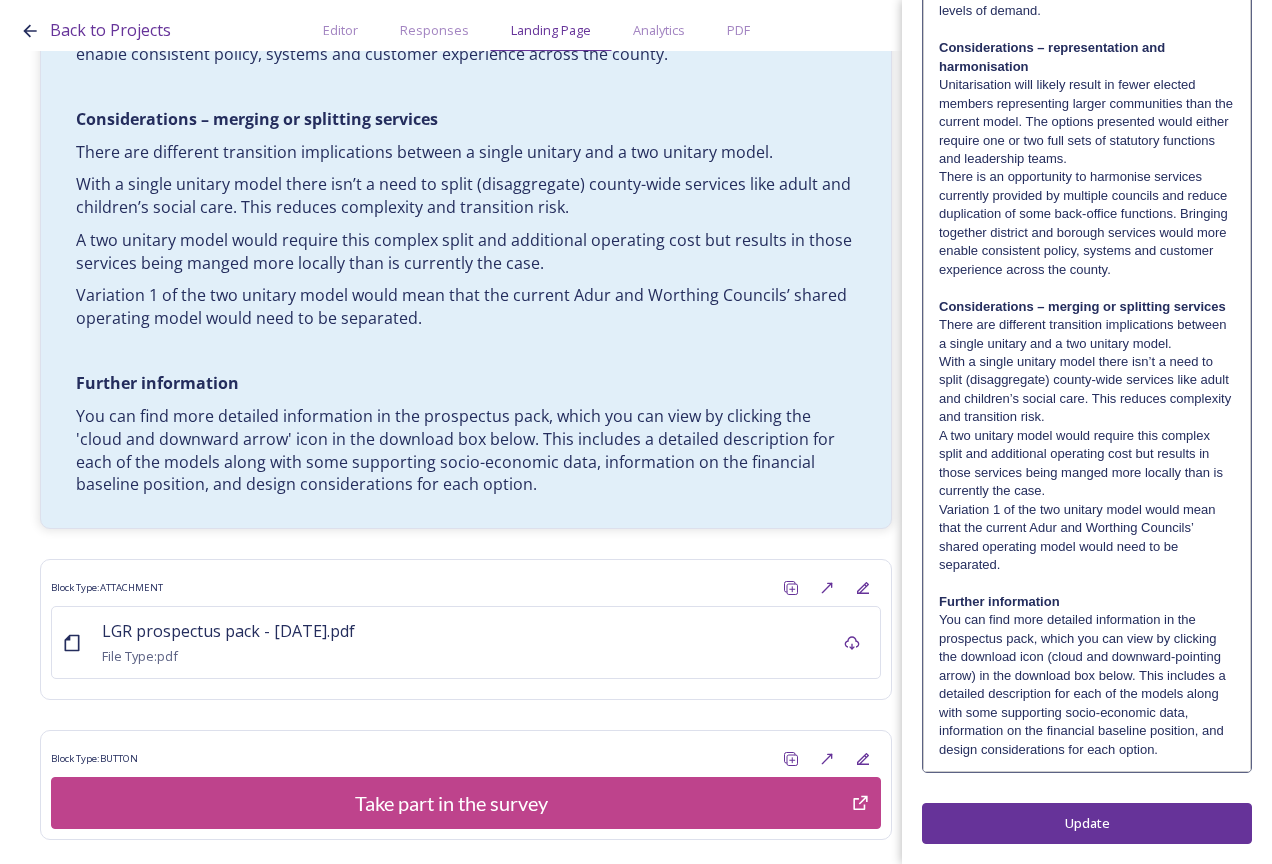 click on "You can find more detailed information in the prospectus pack, which you can view by clicking the download icon (cloud and downward-pointing arrow) in the download box below. This includes a detailed description for each of the models along with some supporting socio-economic data, information on the financial baseline position, and design considerations for each option." at bounding box center [1087, 685] 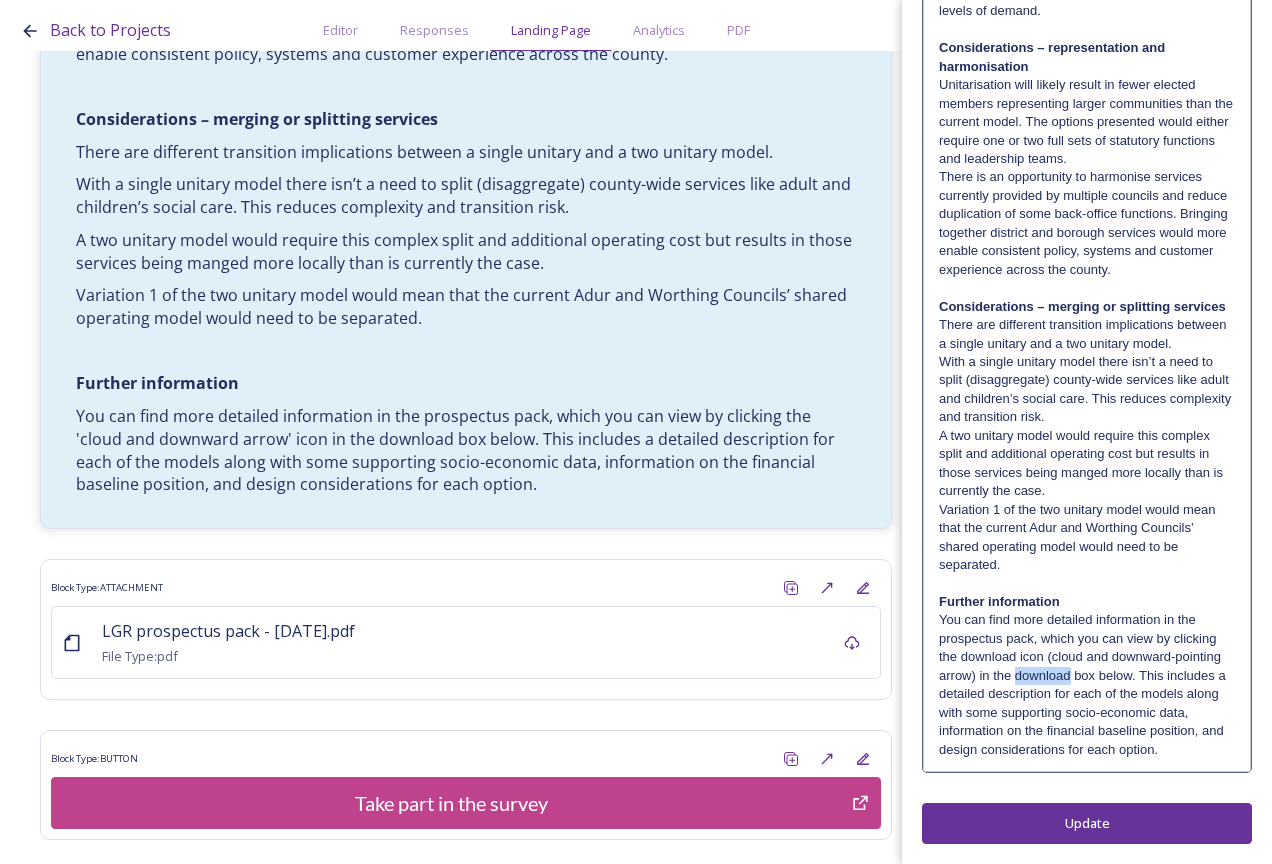 drag, startPoint x: 1121, startPoint y: 673, endPoint x: 1064, endPoint y: 676, distance: 57.07889 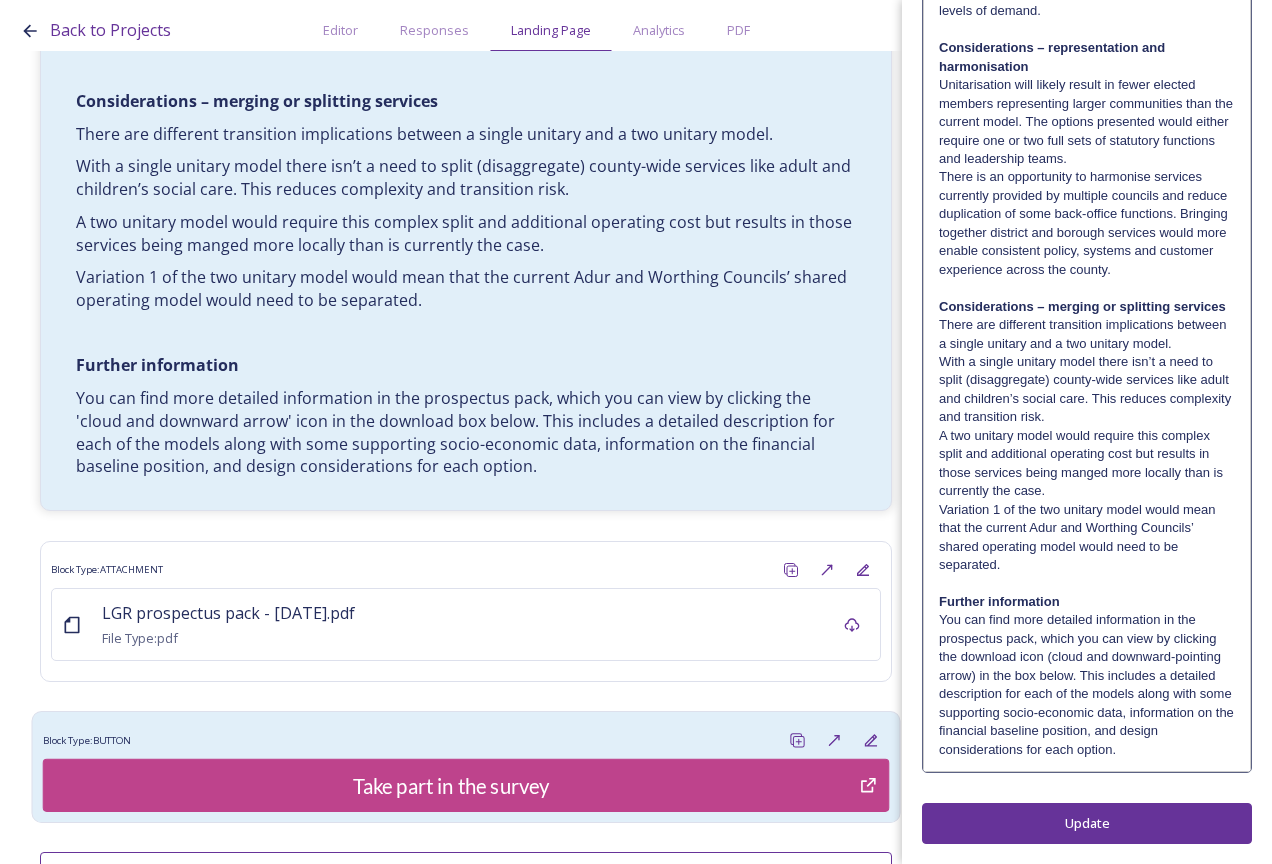 scroll, scrollTop: 4372, scrollLeft: 0, axis: vertical 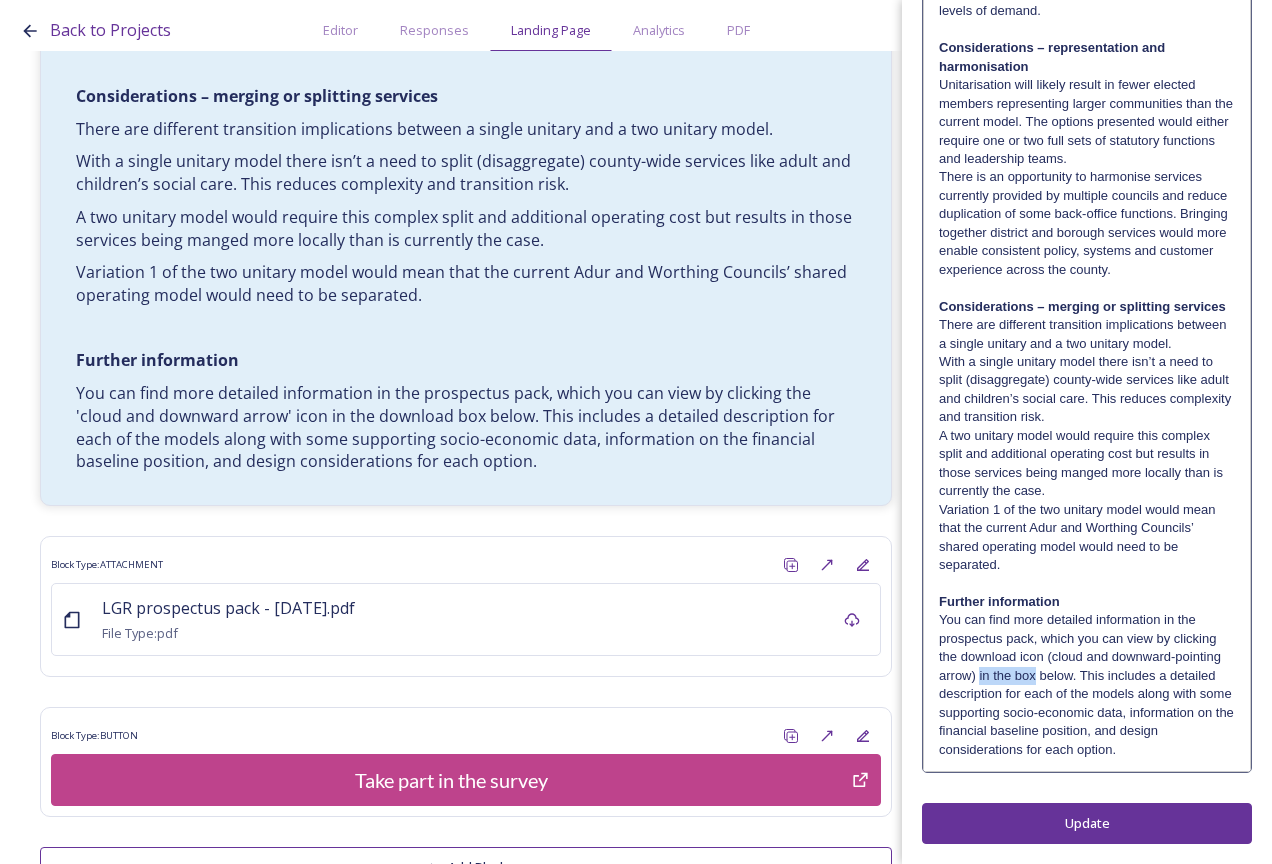 drag, startPoint x: 1086, startPoint y: 676, endPoint x: 1030, endPoint y: 674, distance: 56.0357 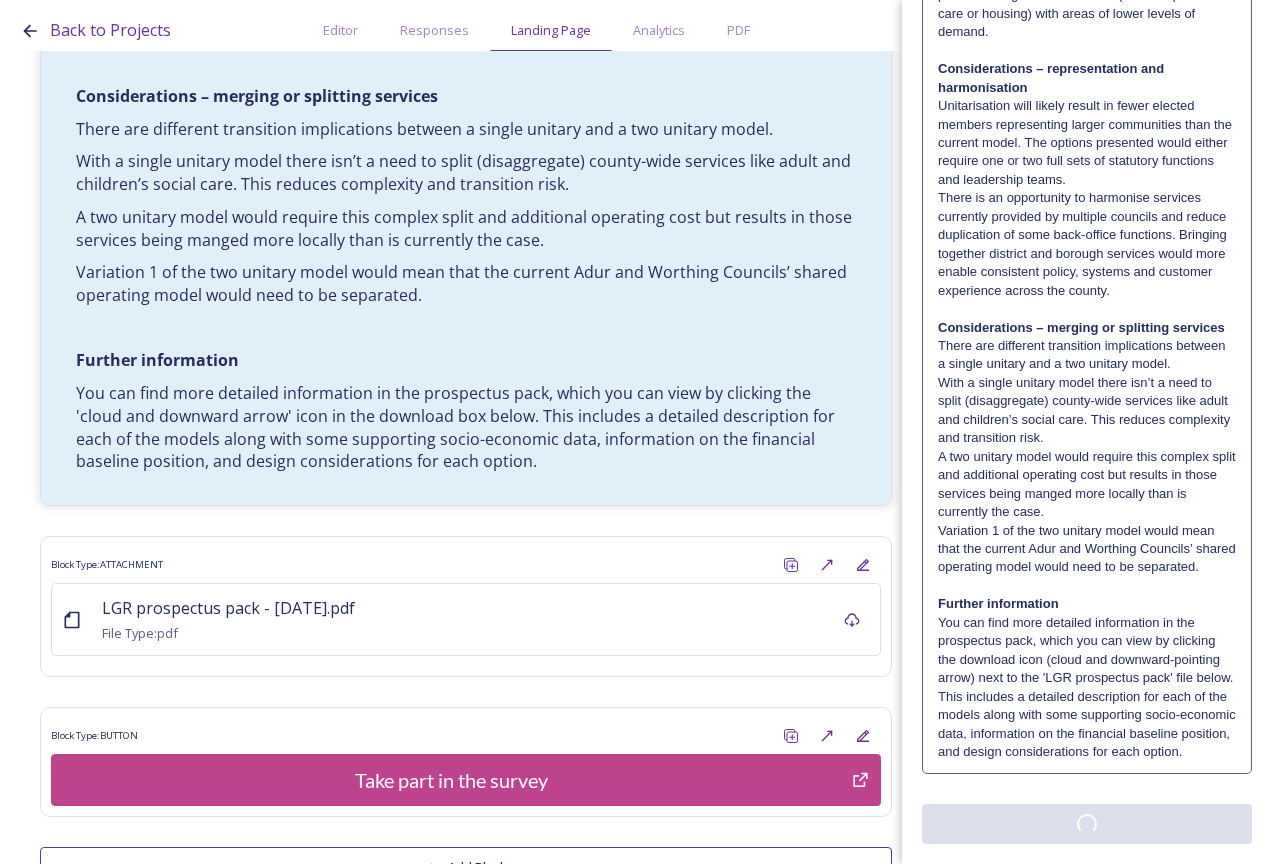 scroll, scrollTop: 0, scrollLeft: 0, axis: both 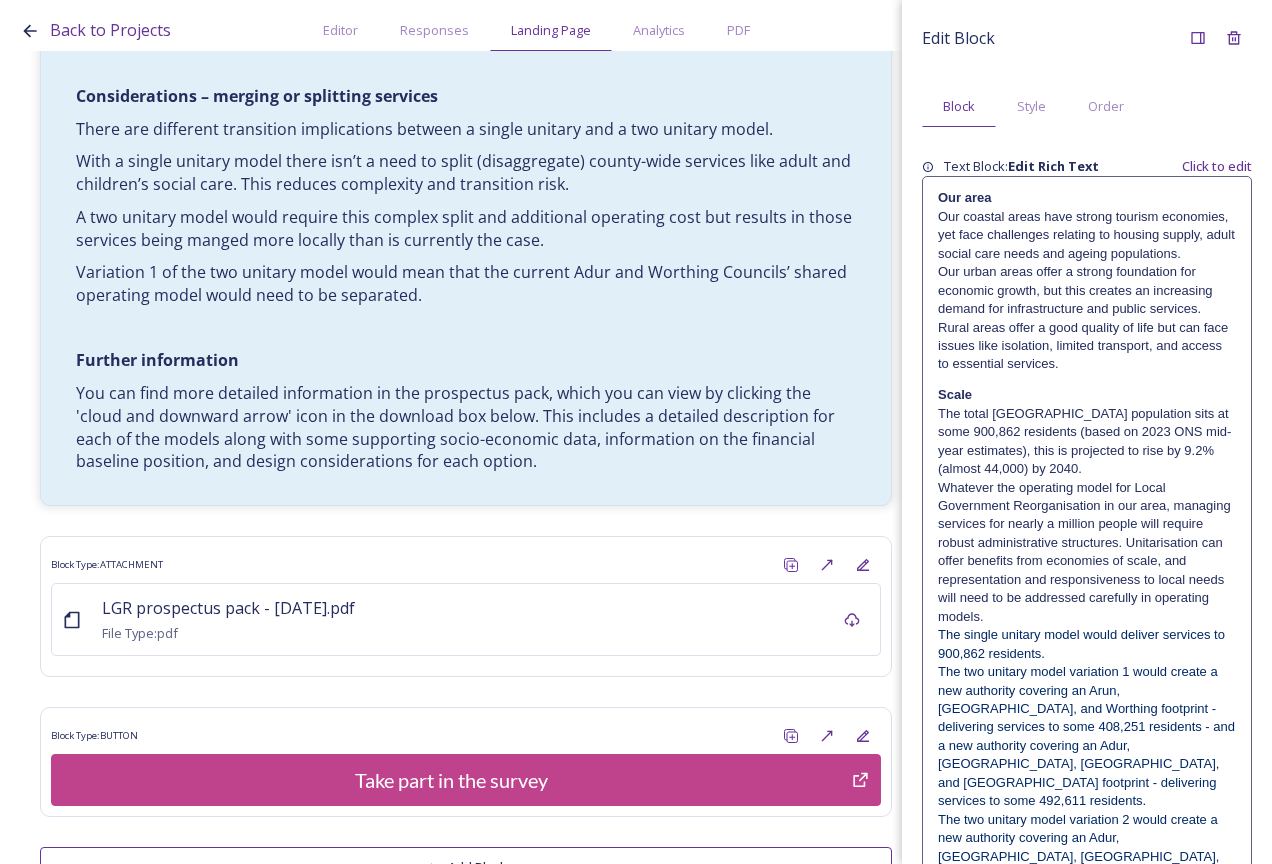 click on "Edit Block Block Style Order Text Block:  Edit Rich Text Click to edit Our area  Our coastal areas have strong tourism economies, yet face challenges relating to housing supply, adult social care needs and ageing populations.  Our urban areas offer a strong foundation for economic growth, but this creates an increasing demand for infrastructure and public services.   Rural areas offer a good quality of life but can face issues like isolation, limited transport, and access to essential services.   Scale The total [GEOGRAPHIC_DATA] population sits at some 900,862 residents (based on 2023 ONS mid-year estimates), this is projected to rise by 9.2% (almost 44,000) by 2040. Whatever the operating model for Local Government Reorganisation in our area, managing services for nearly a million people will require robust administrative structures. Unitarisation can offer benefits from economies of scale, and representation and responsiveness to local needs will need to be addressed carefully in operating models." at bounding box center [1087, 1001] 